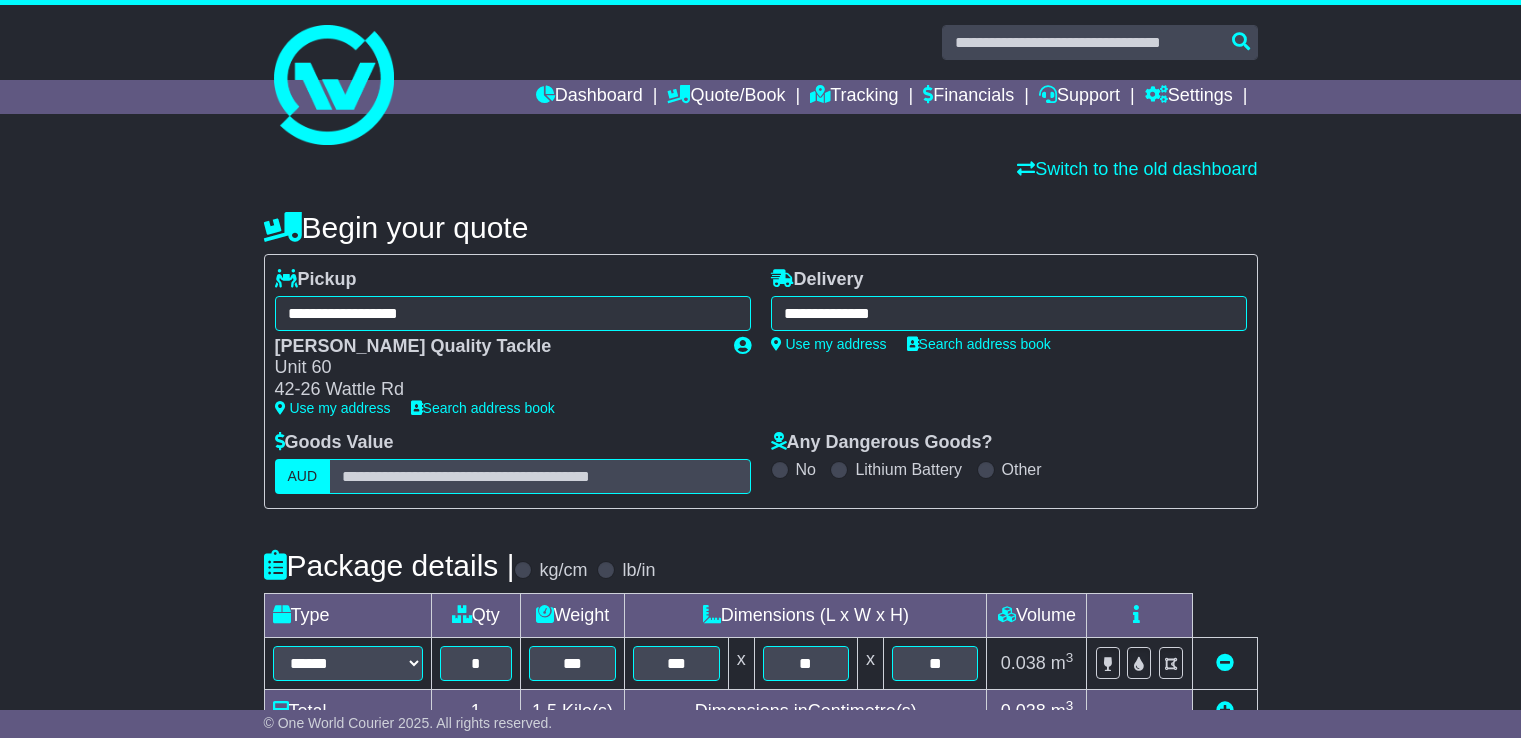 select on "****" 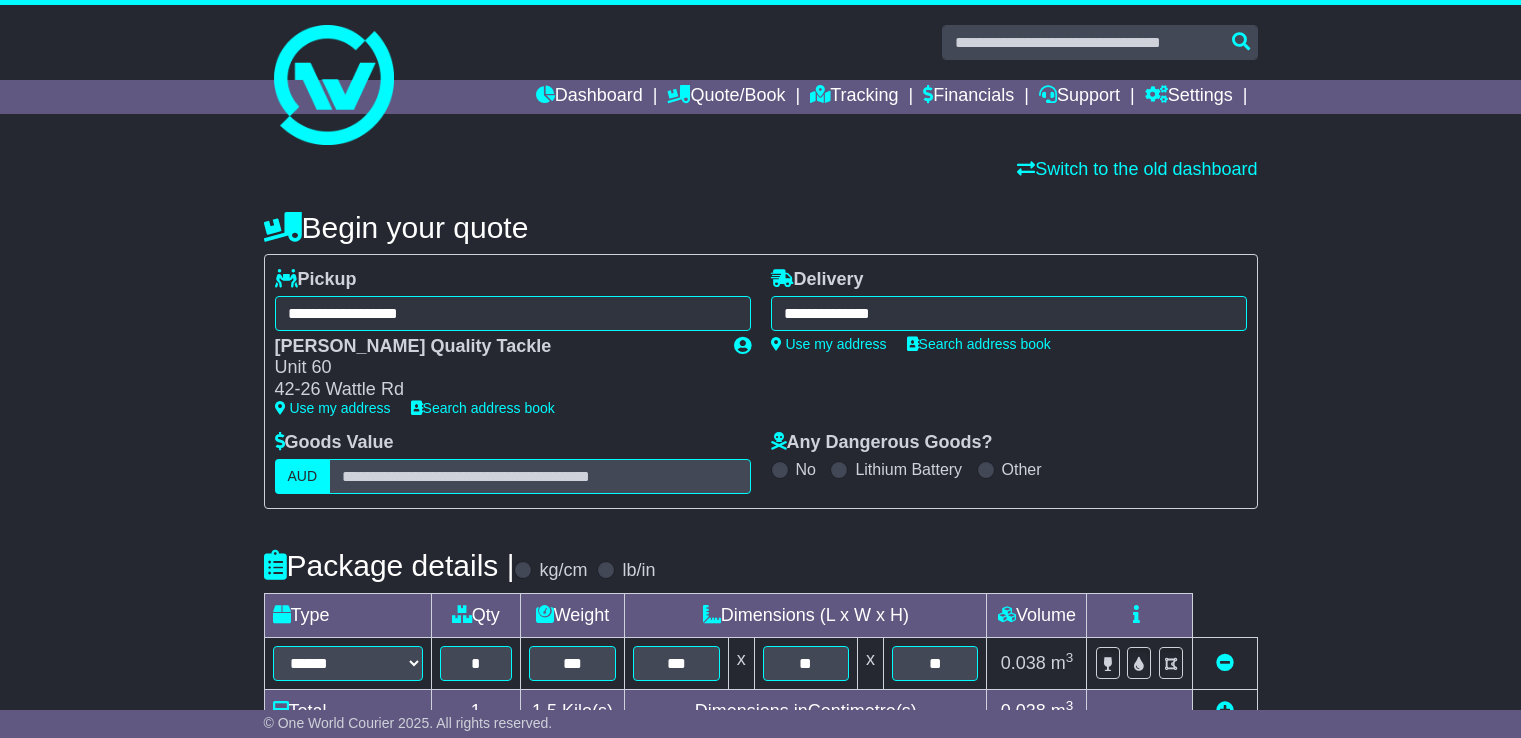 scroll, scrollTop: 200, scrollLeft: 0, axis: vertical 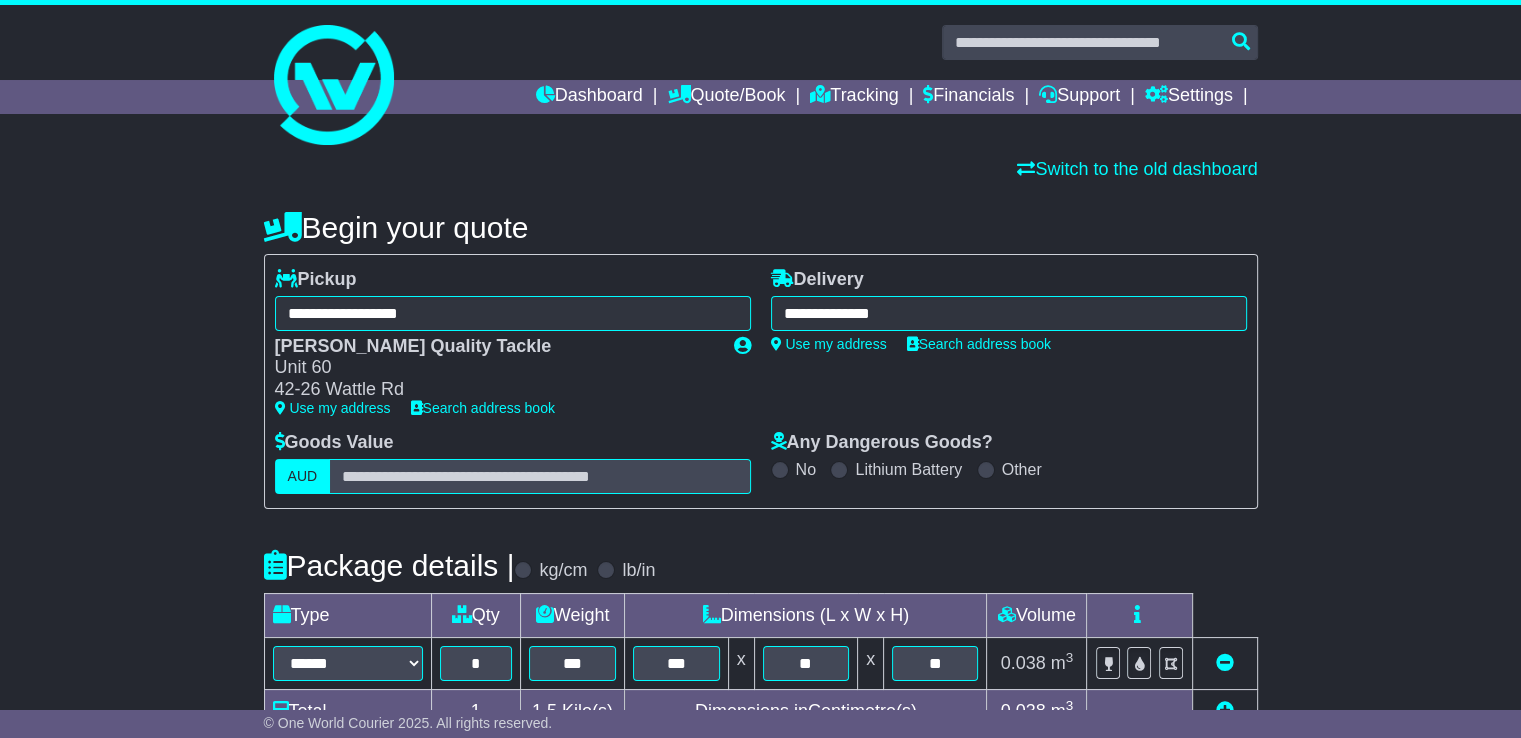 click on "**********" at bounding box center (1009, 313) 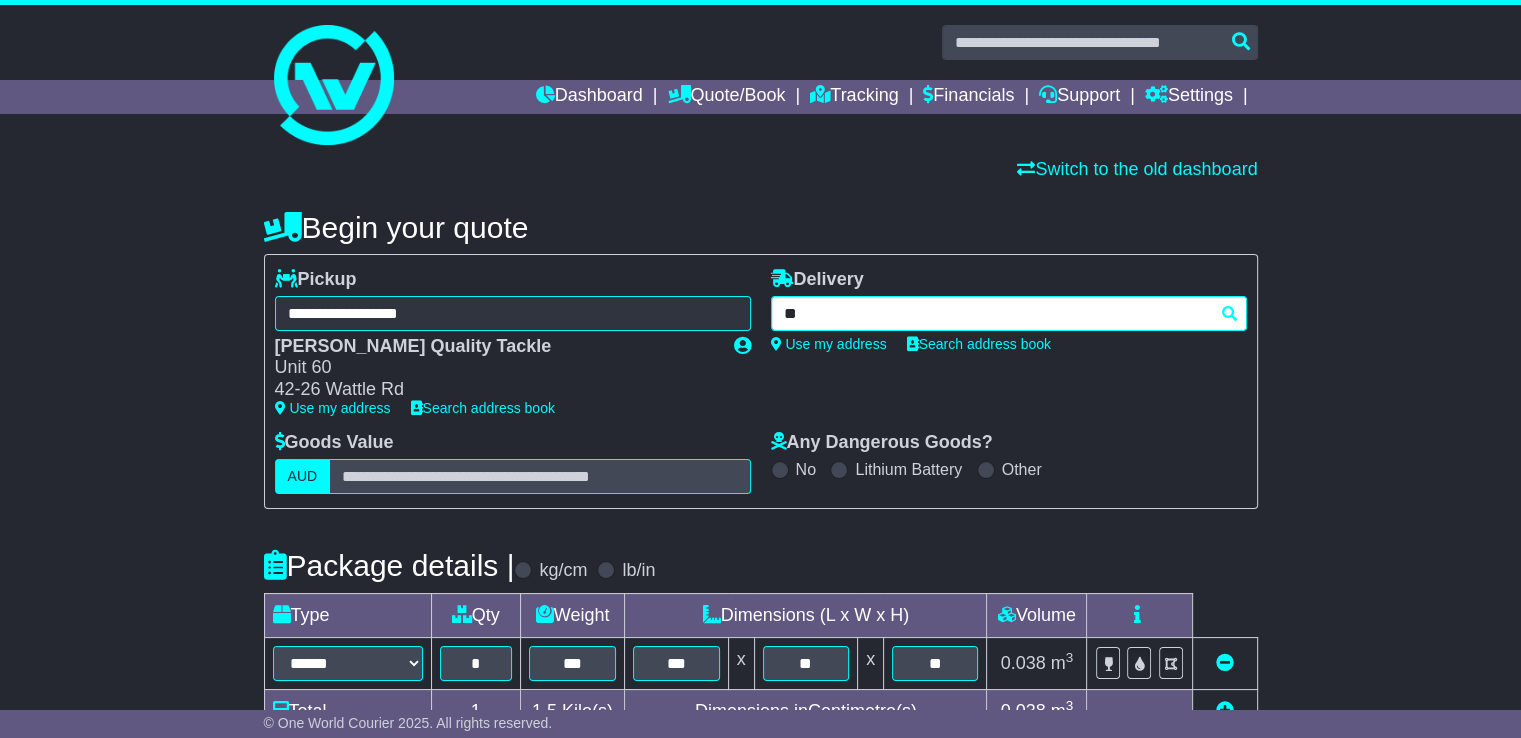 type on "*" 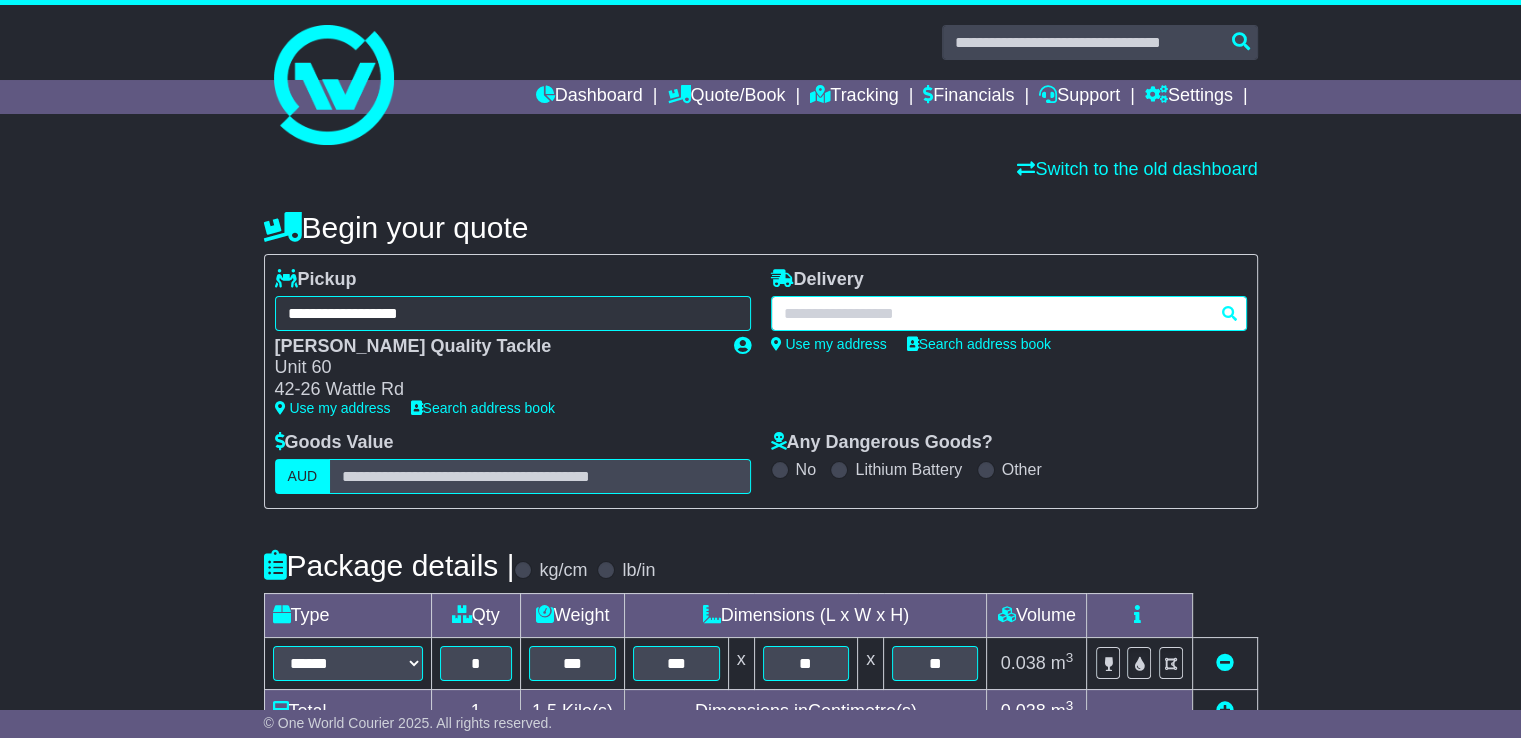 drag, startPoint x: 916, startPoint y: 307, endPoint x: 701, endPoint y: 259, distance: 220.29298 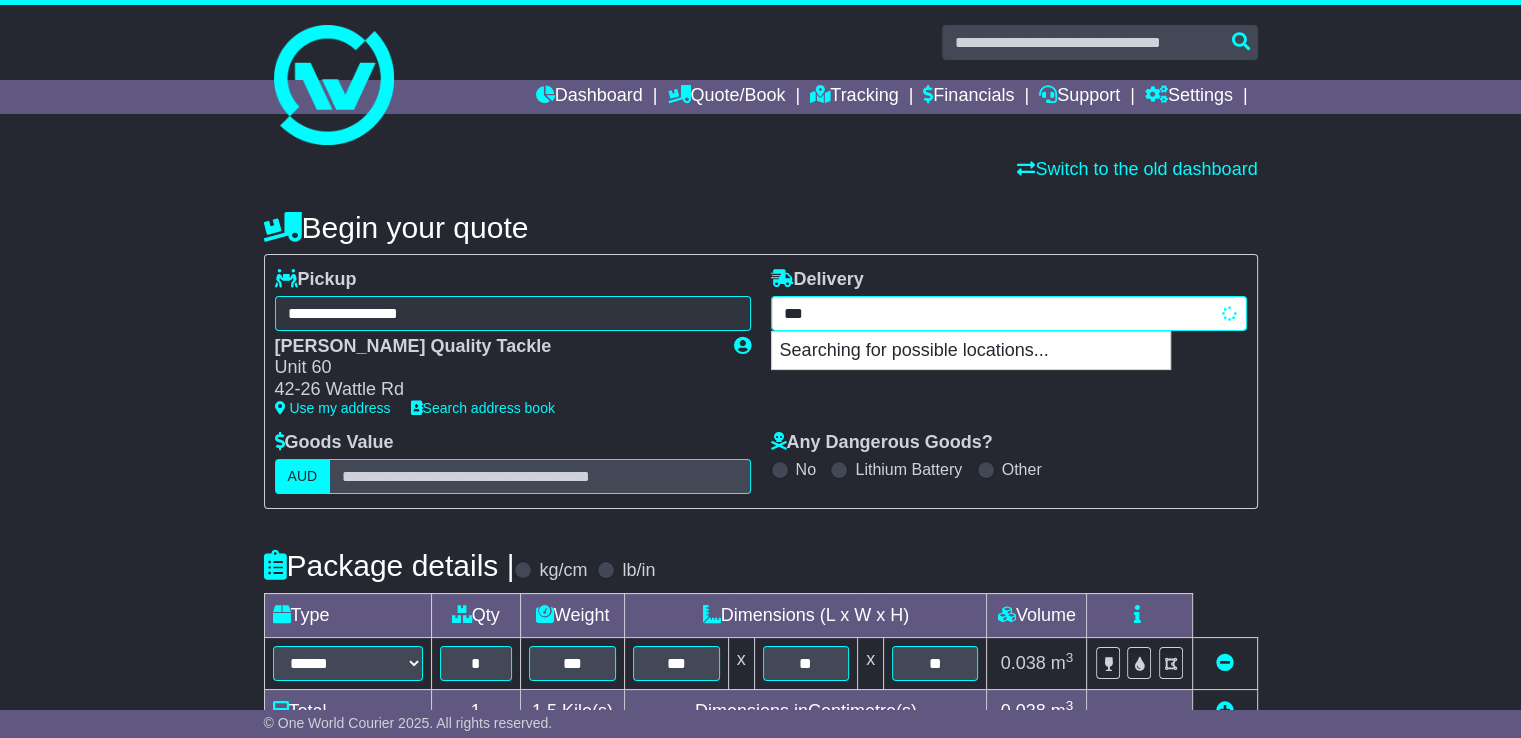 type on "****" 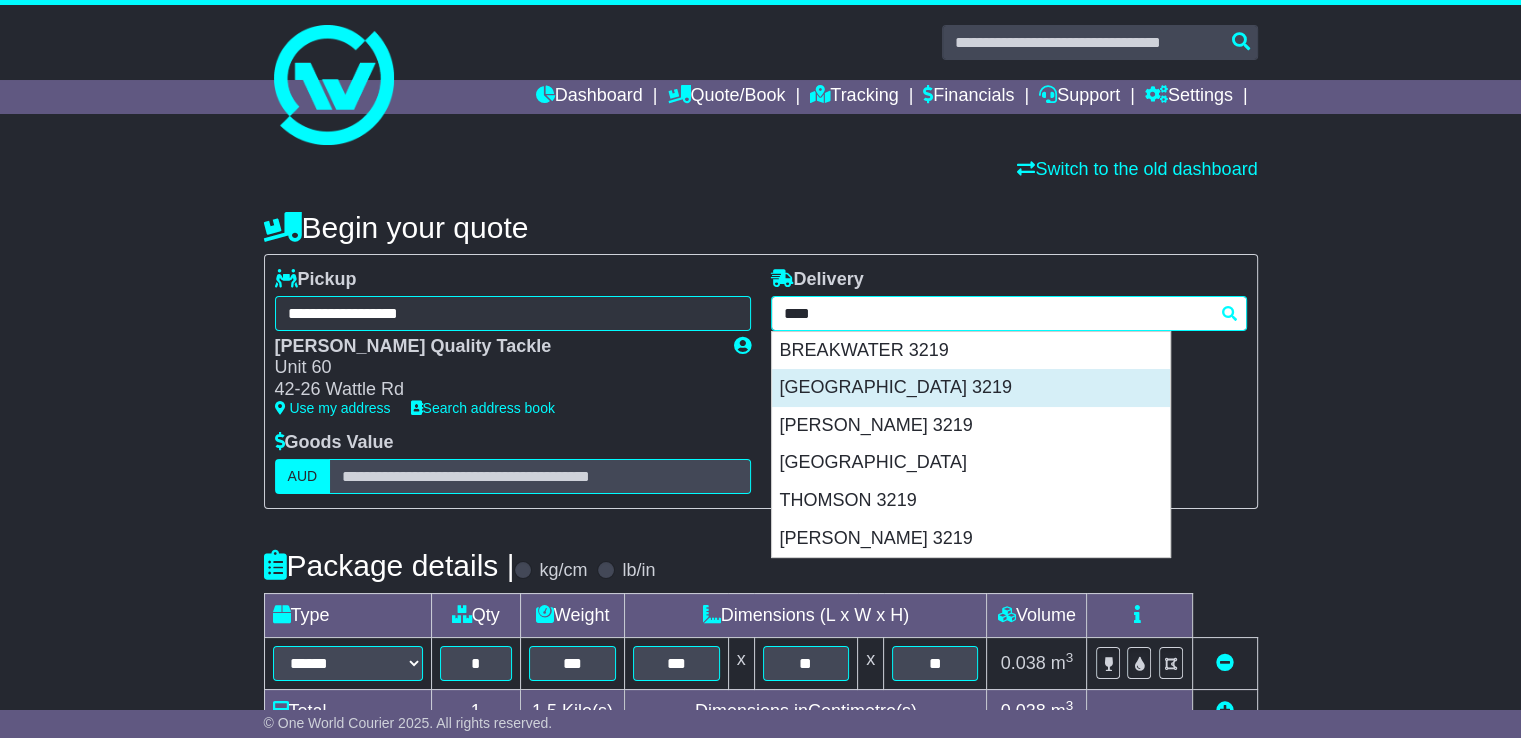 click on "[GEOGRAPHIC_DATA] 3219" at bounding box center [971, 388] 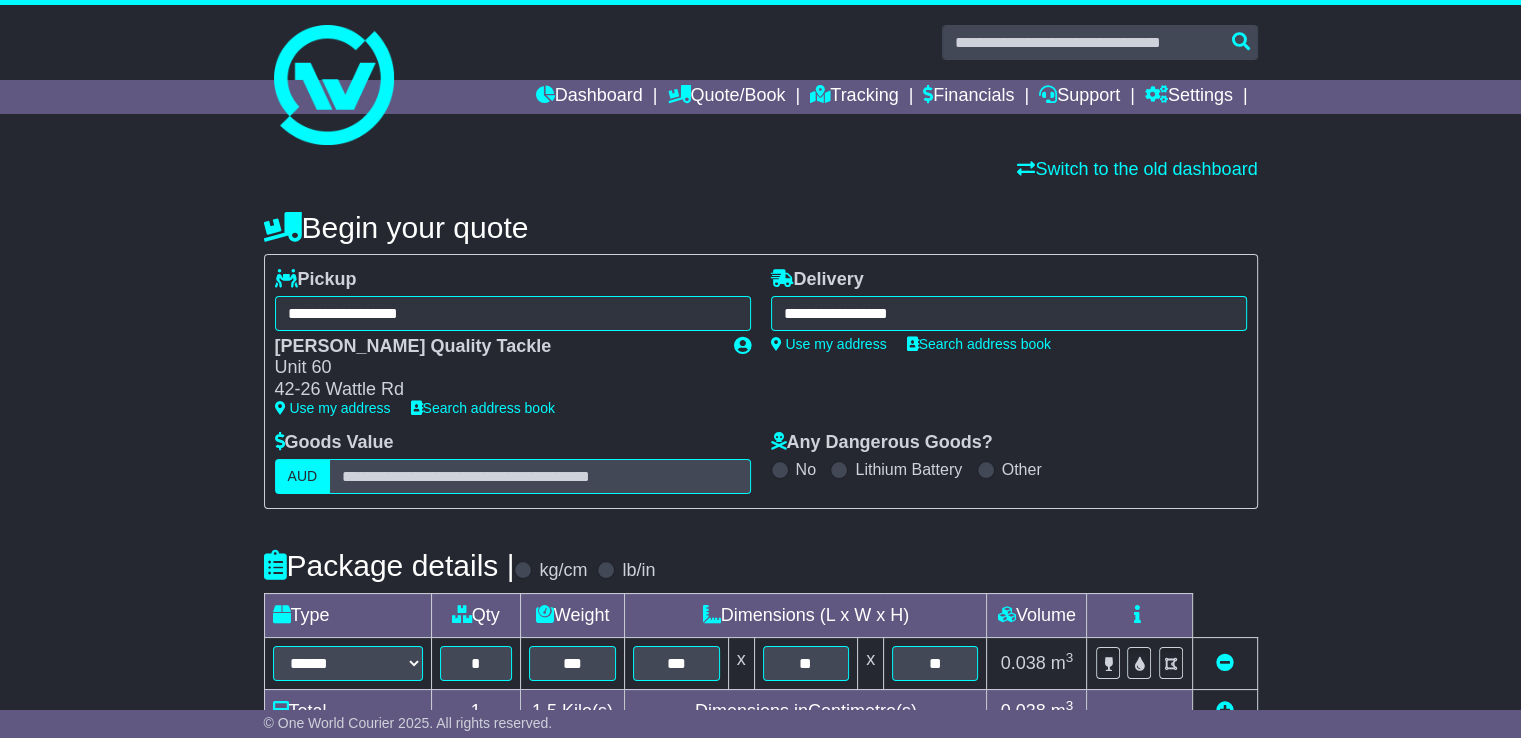 type on "**********" 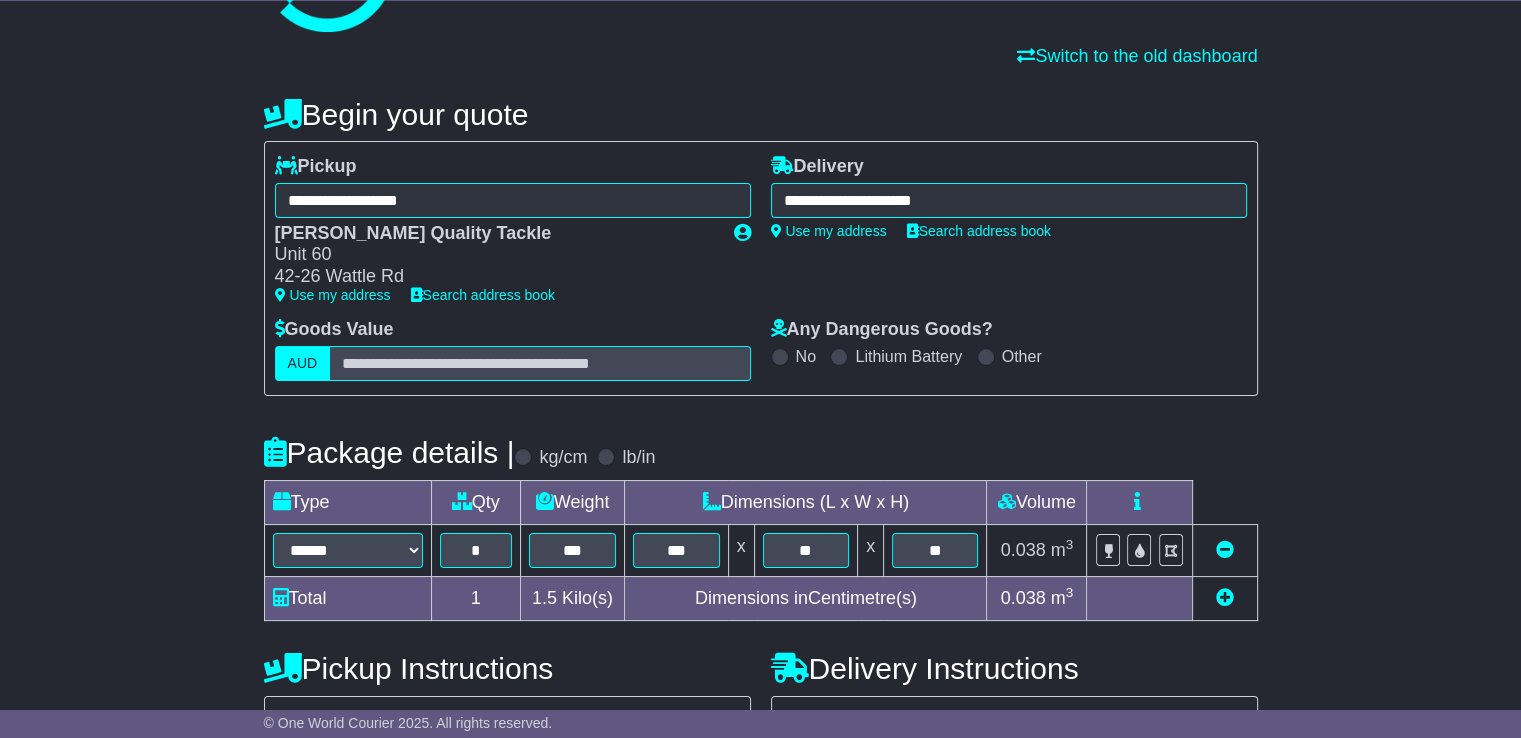 scroll, scrollTop: 200, scrollLeft: 0, axis: vertical 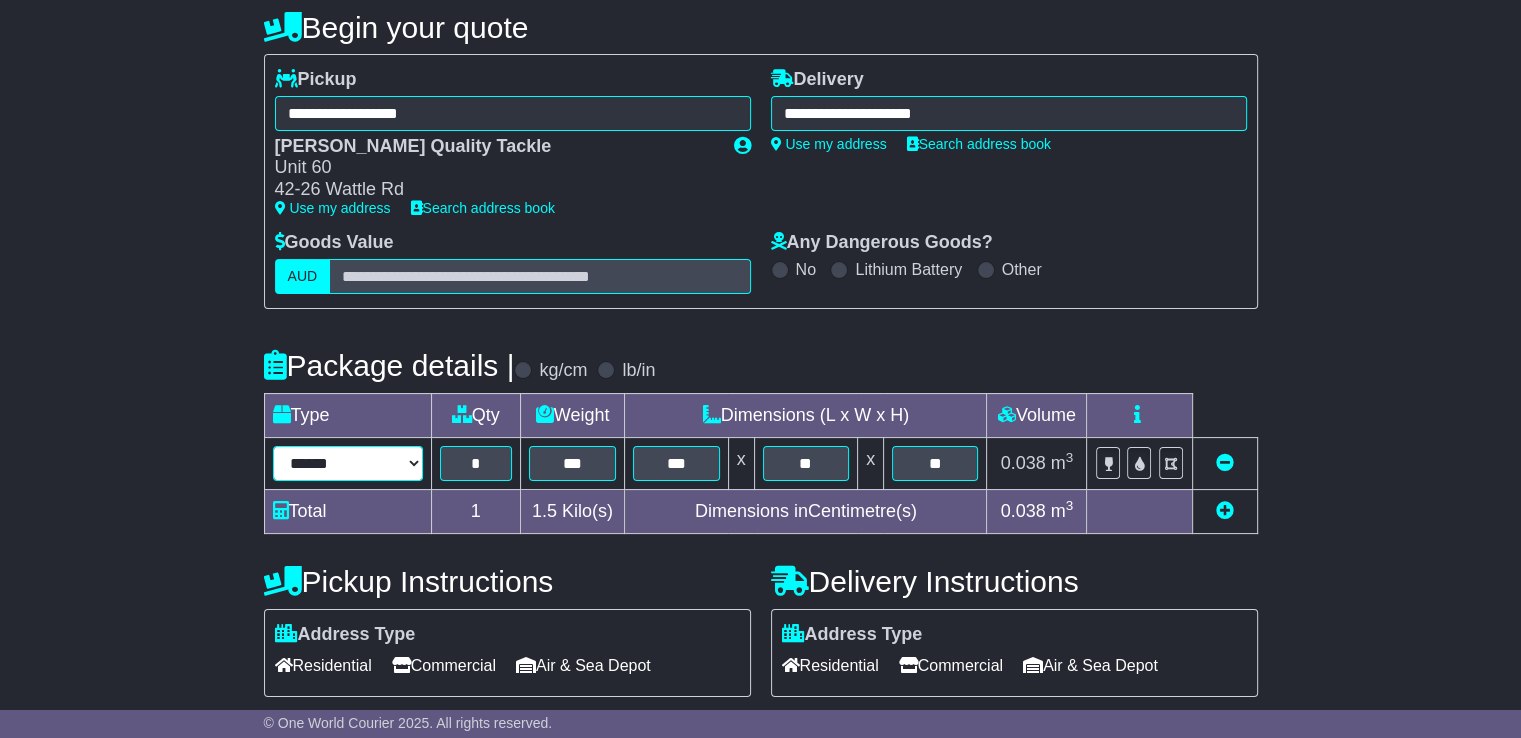 click on "****** ****** *** ******** ***** **** **** ****** *** *******" at bounding box center [348, 463] 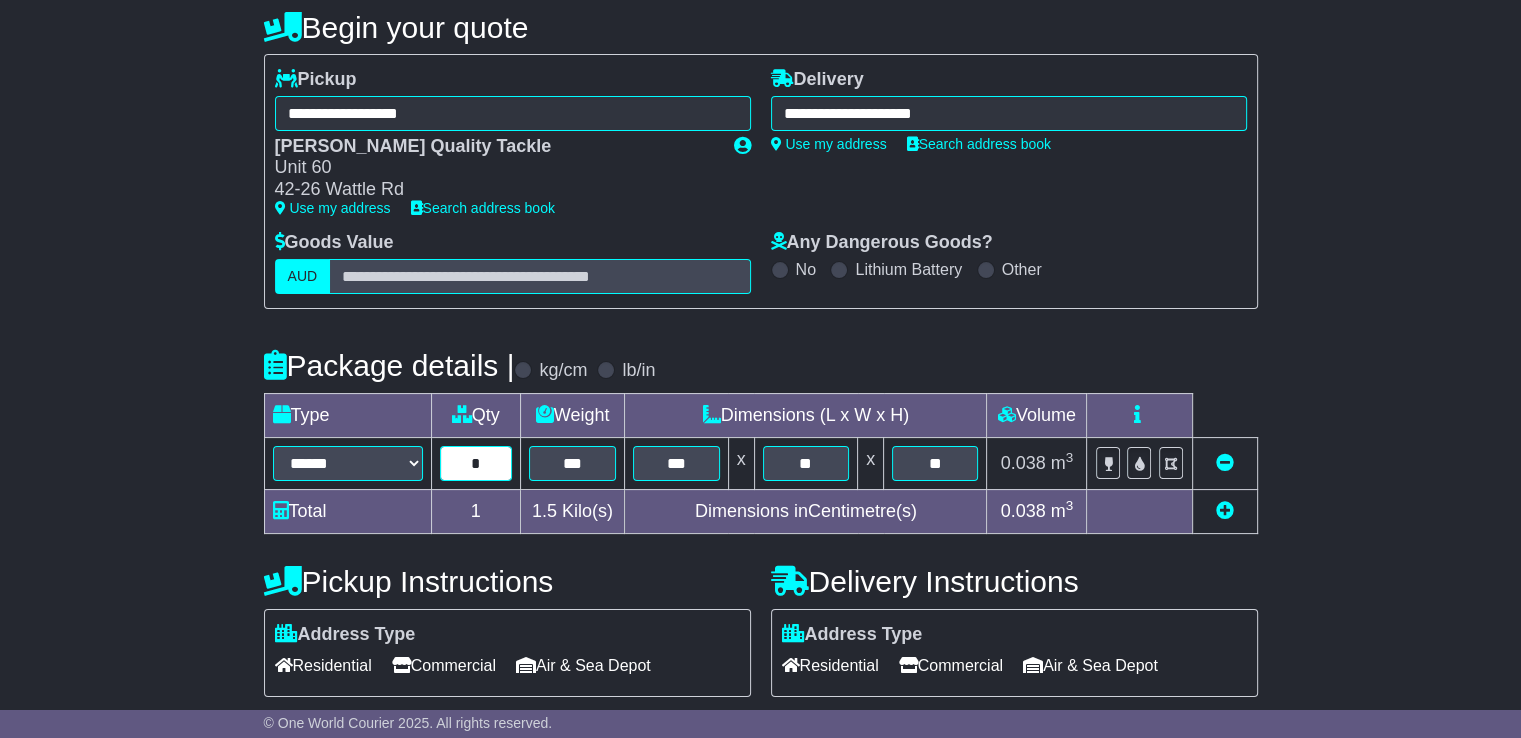 click on "*" at bounding box center (476, 463) 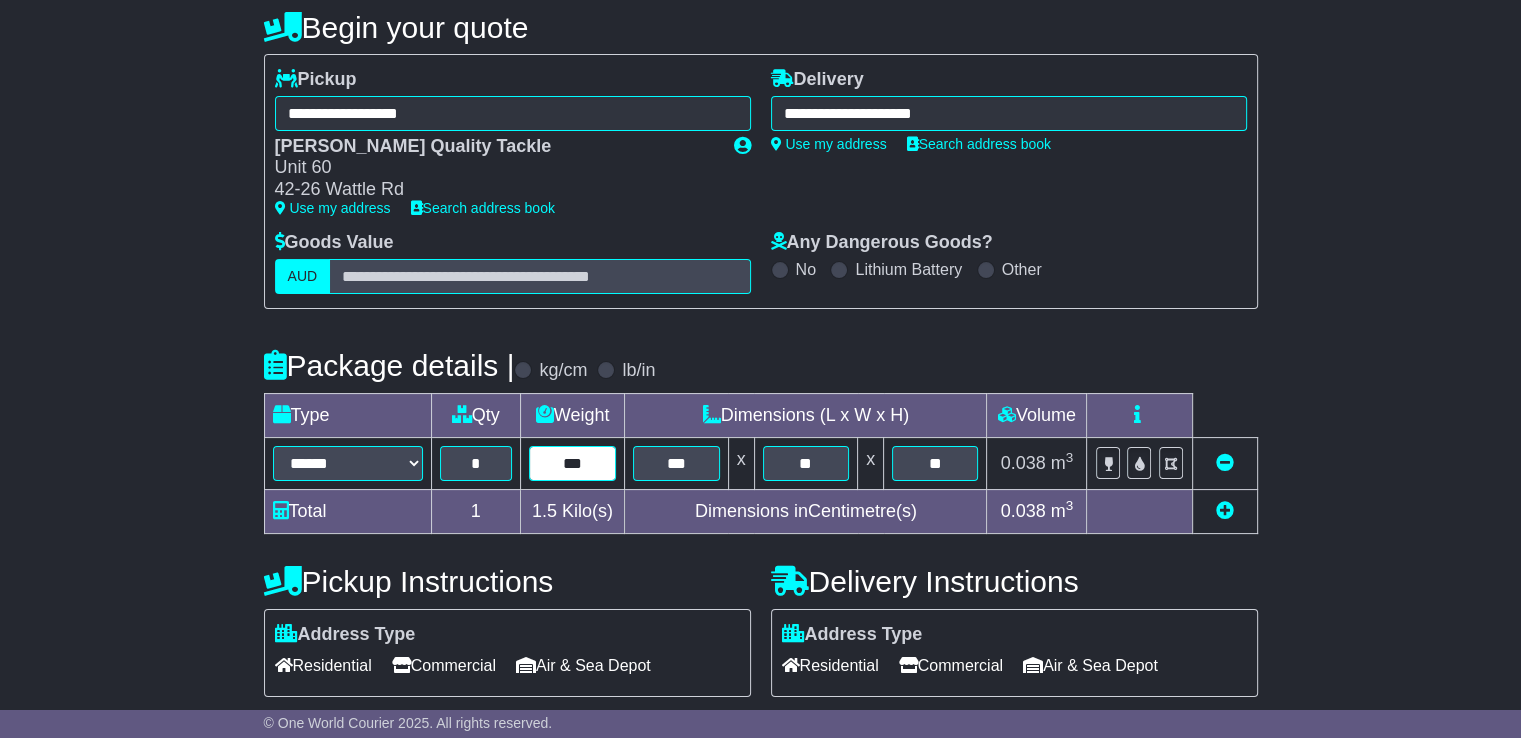 click on "***" at bounding box center [572, 463] 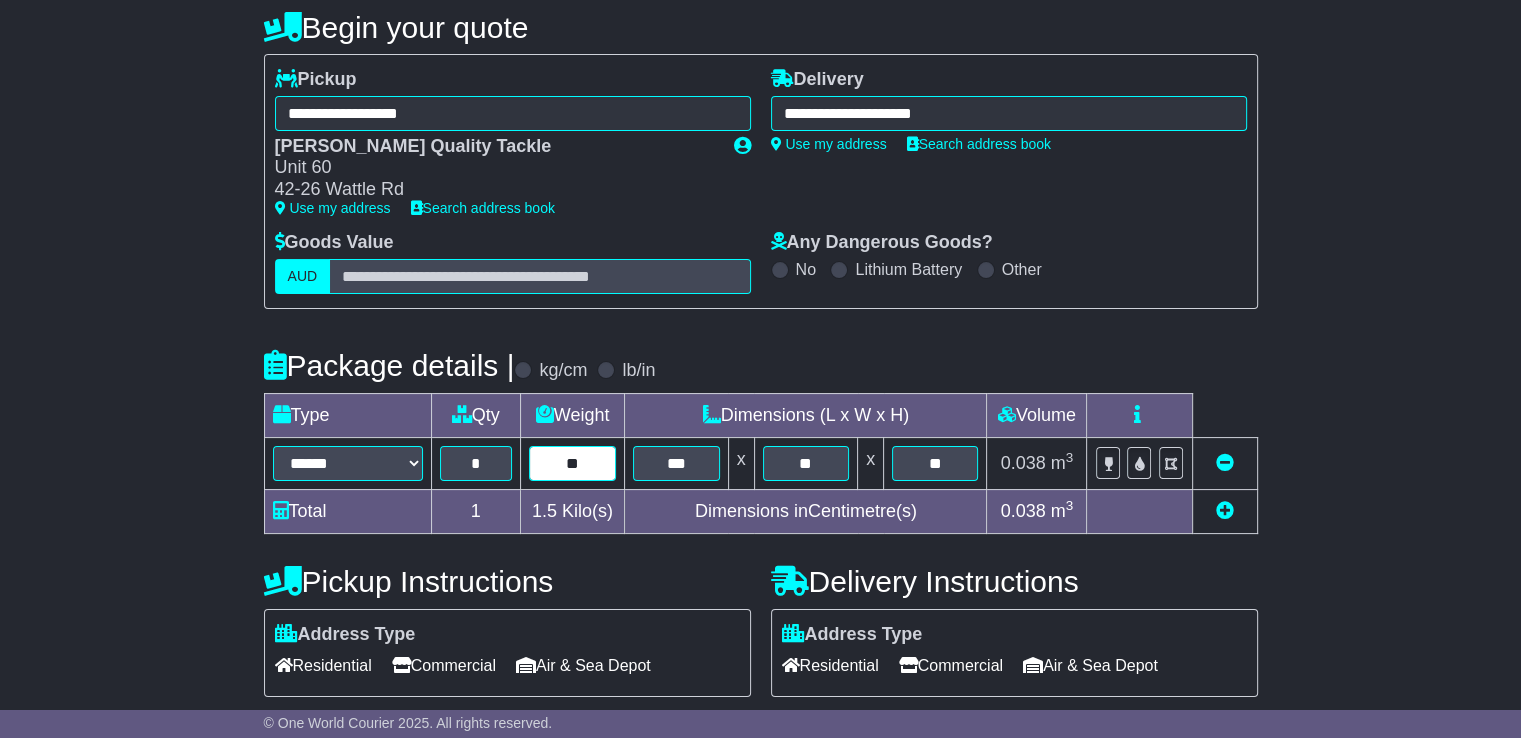 type on "*" 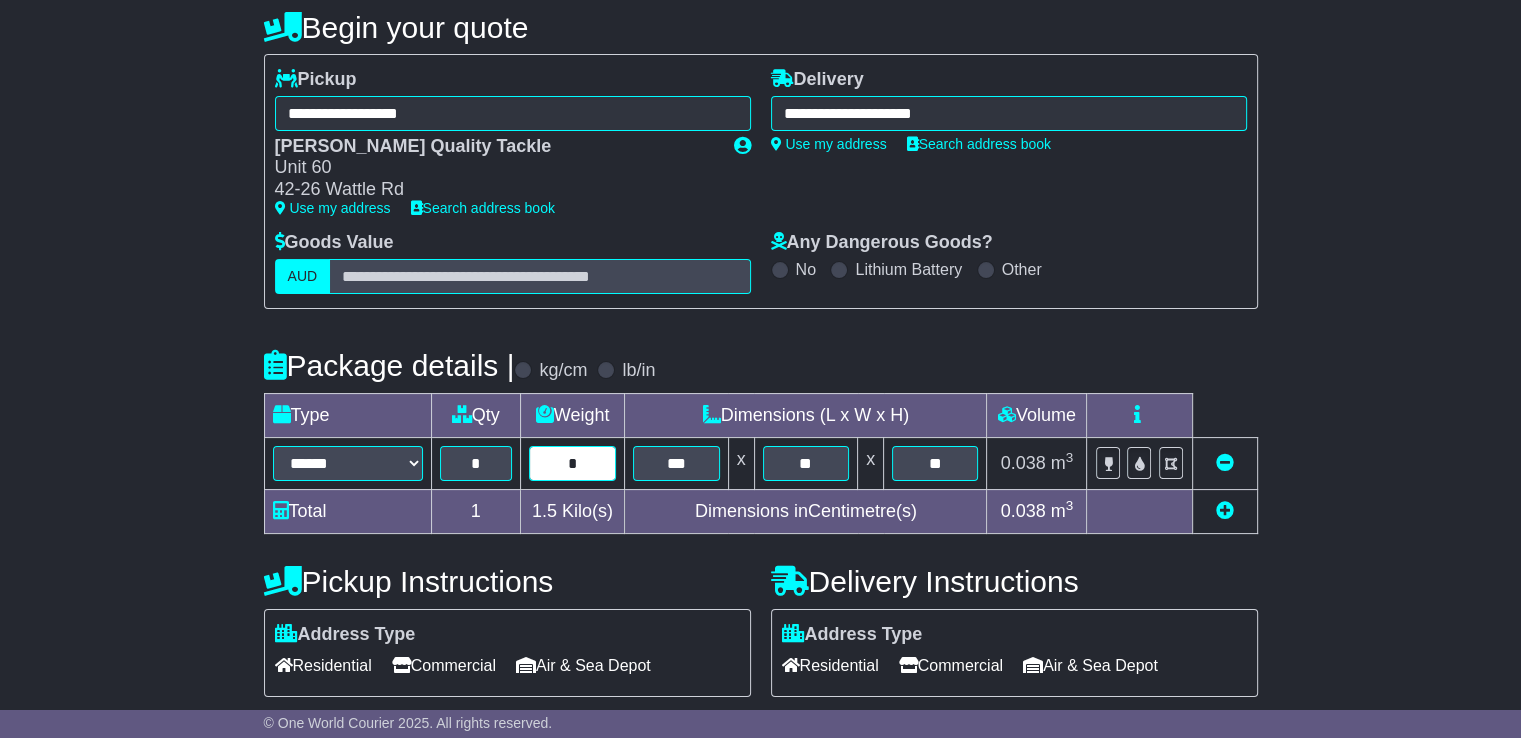 type on "*" 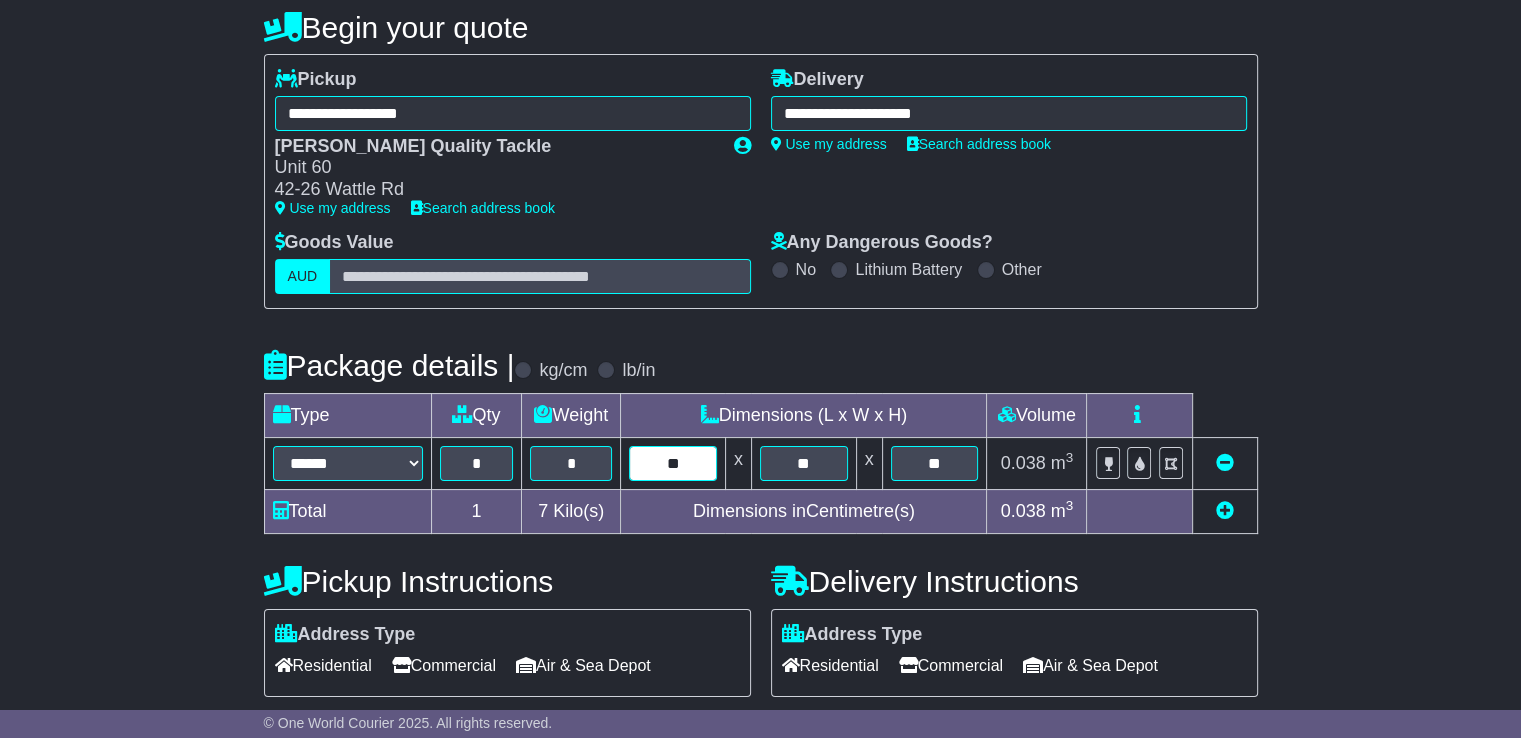 type on "**" 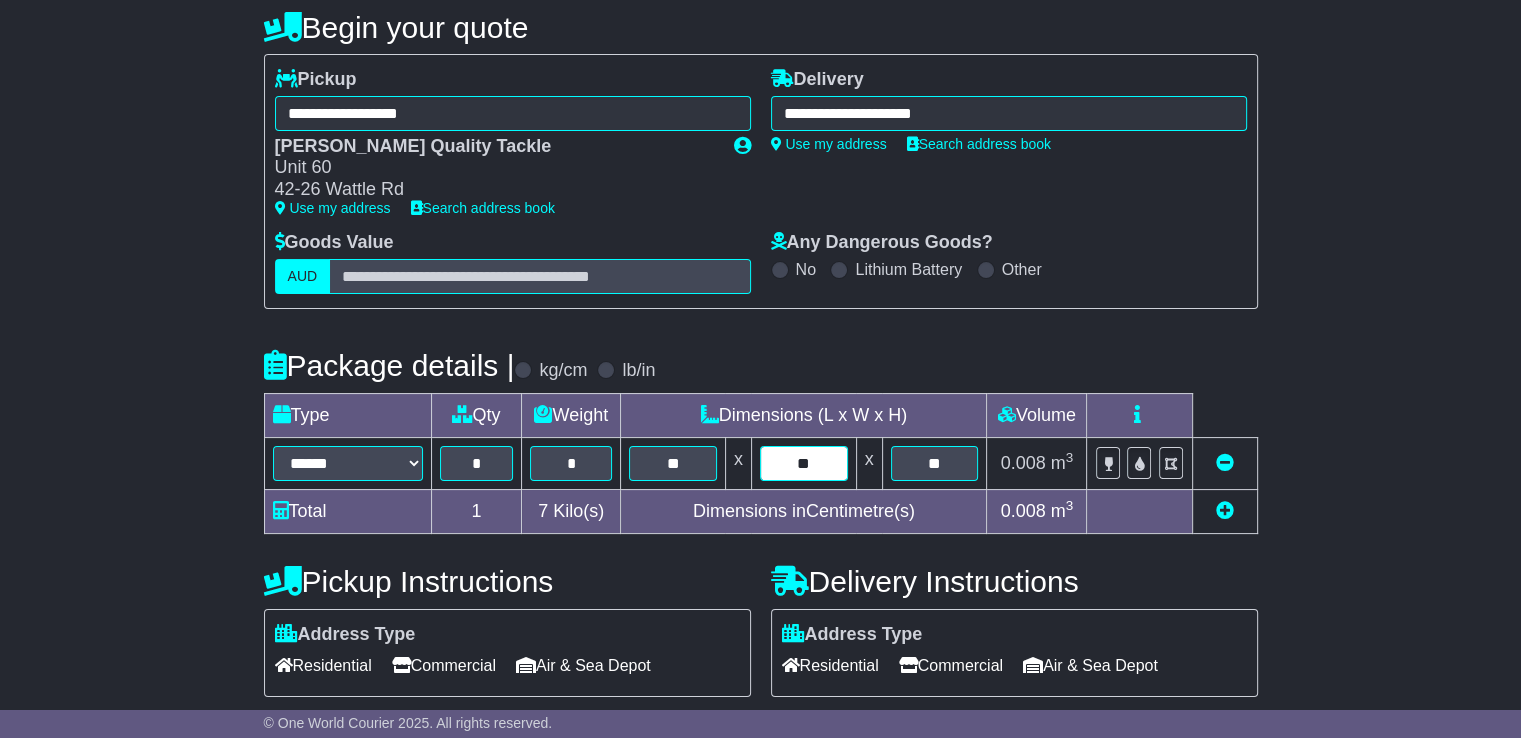 type on "**" 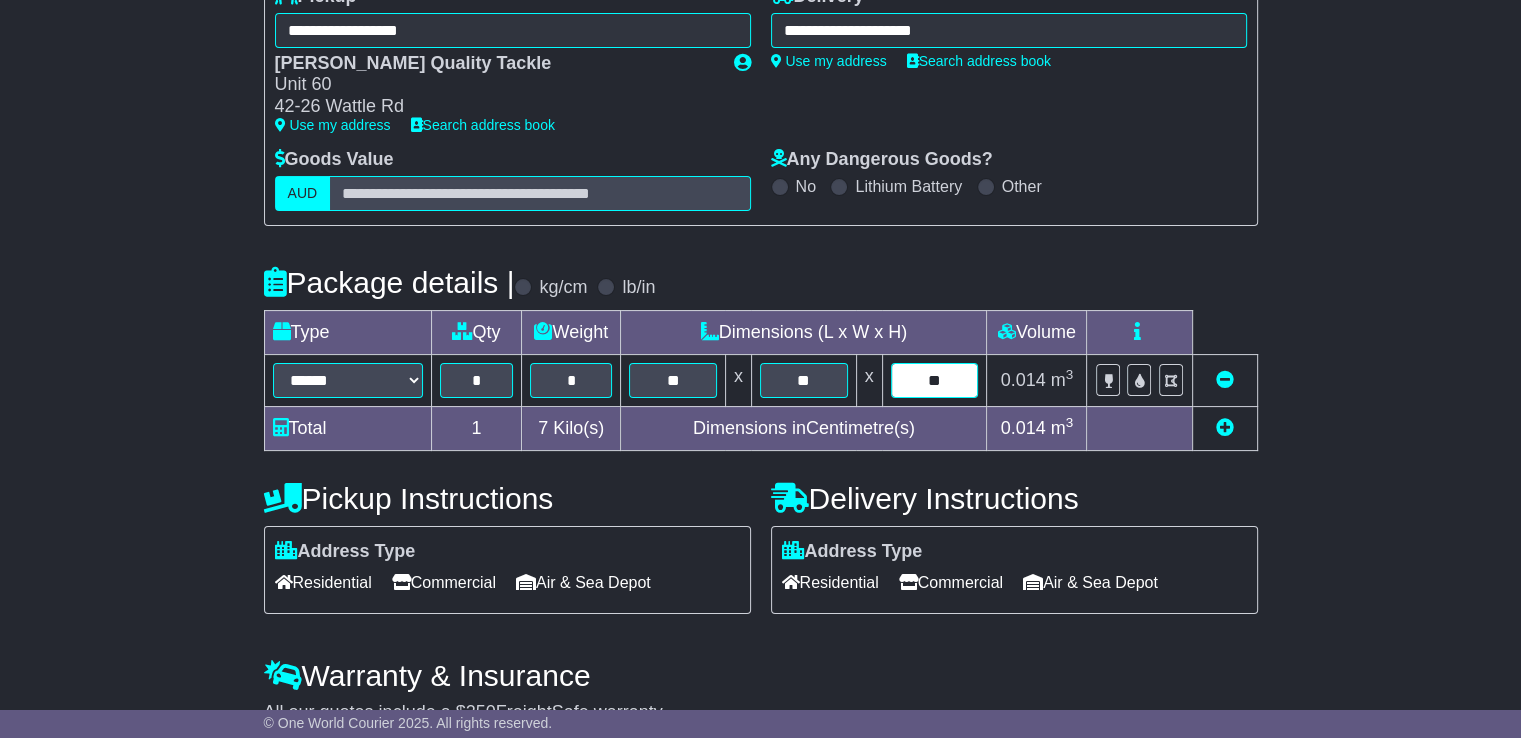 scroll, scrollTop: 384, scrollLeft: 0, axis: vertical 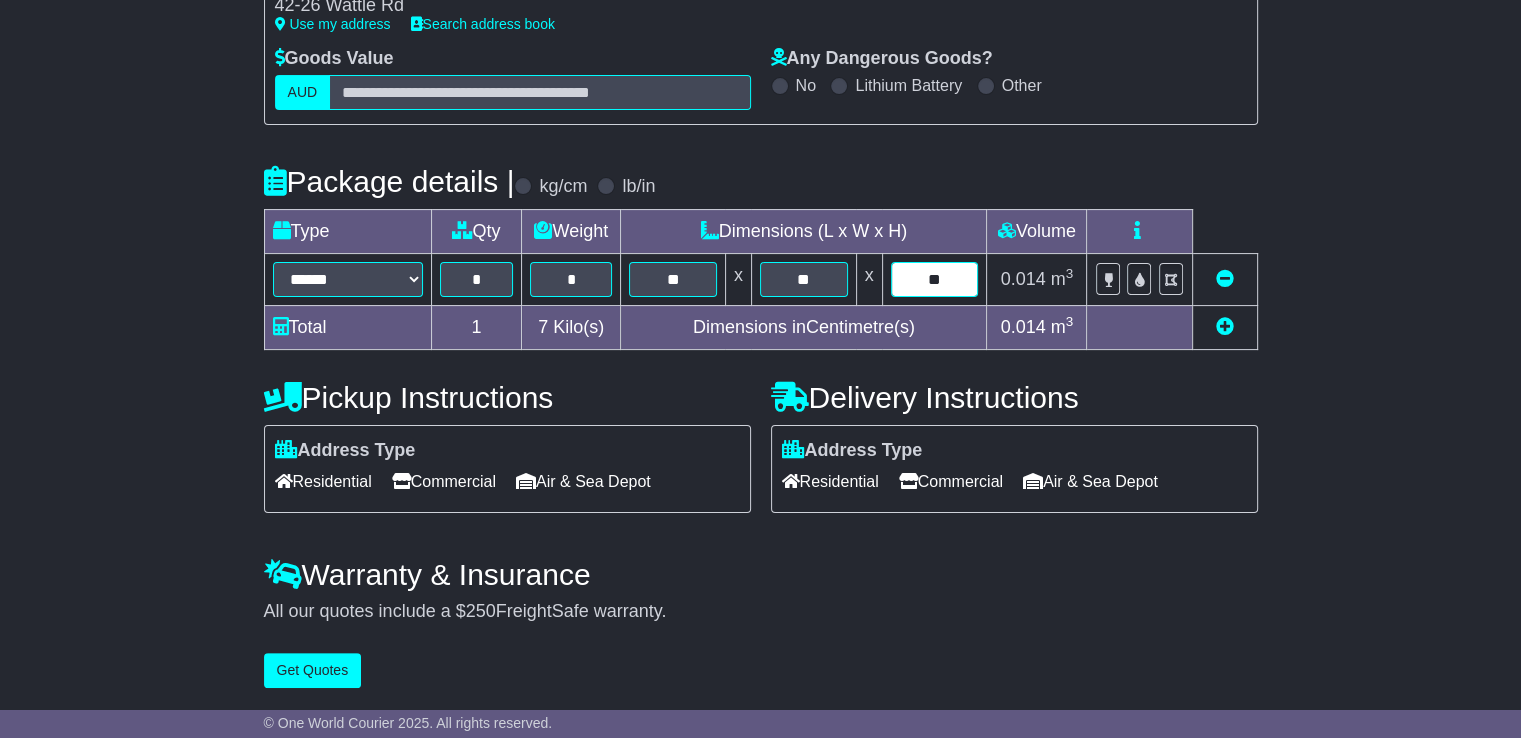type on "**" 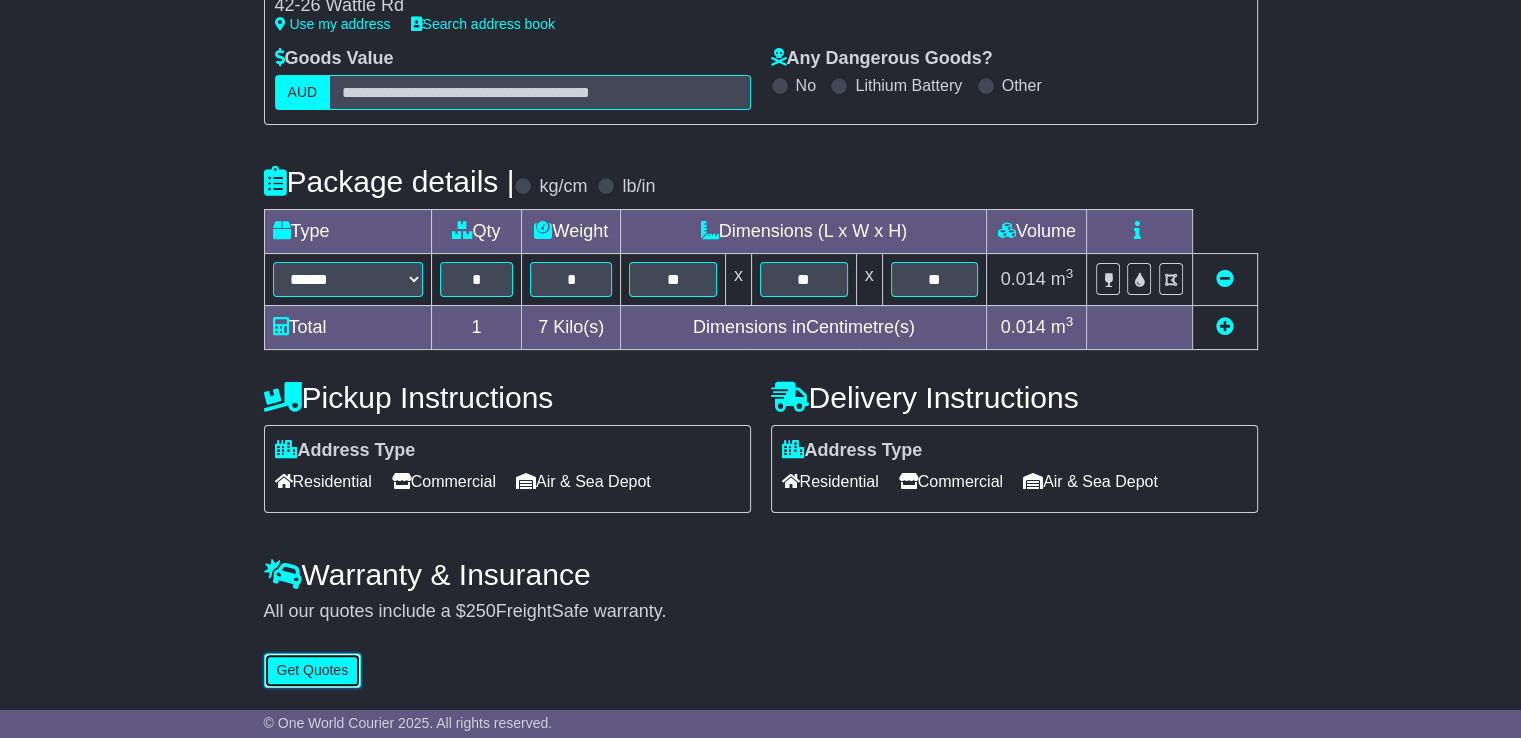 click on "Get Quotes" at bounding box center [313, 670] 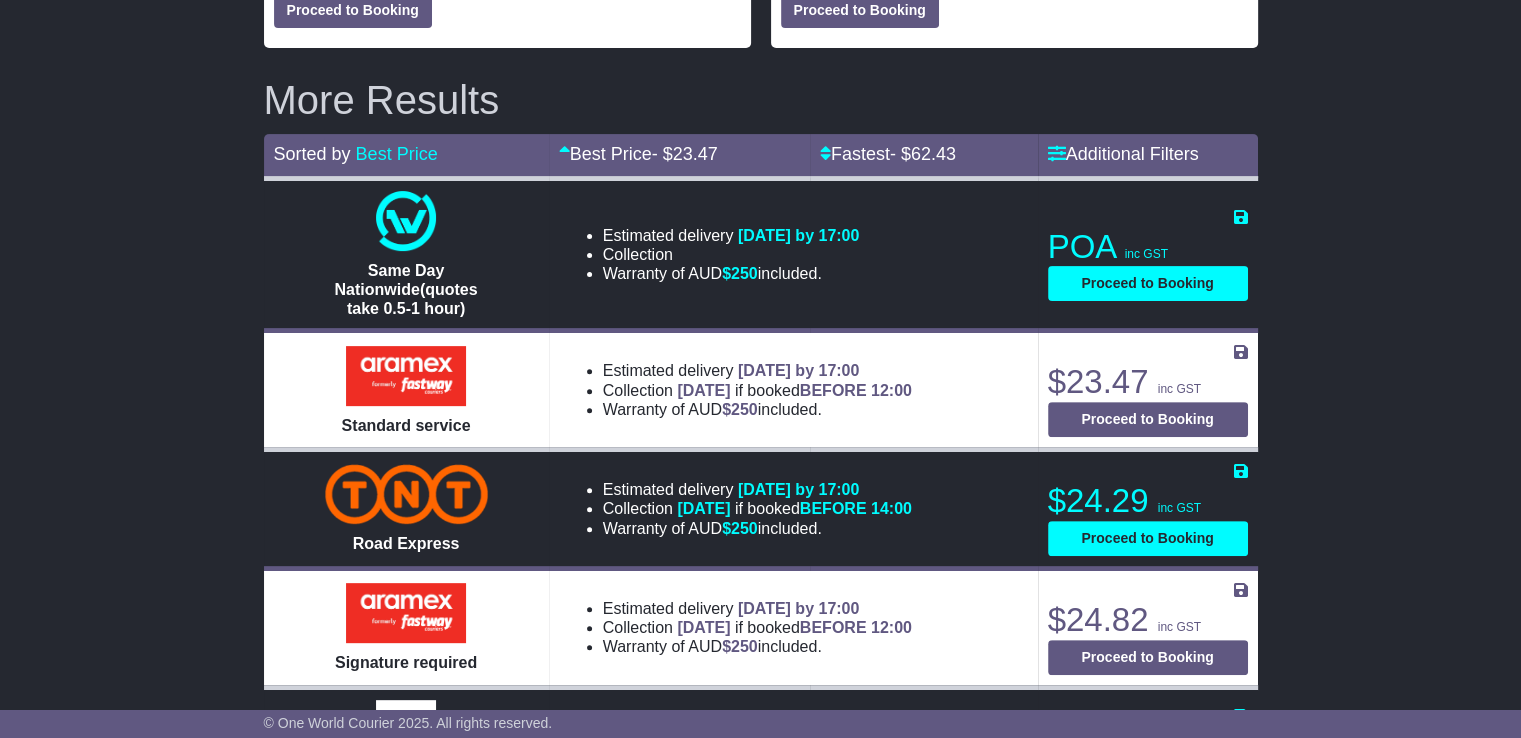 scroll, scrollTop: 800, scrollLeft: 0, axis: vertical 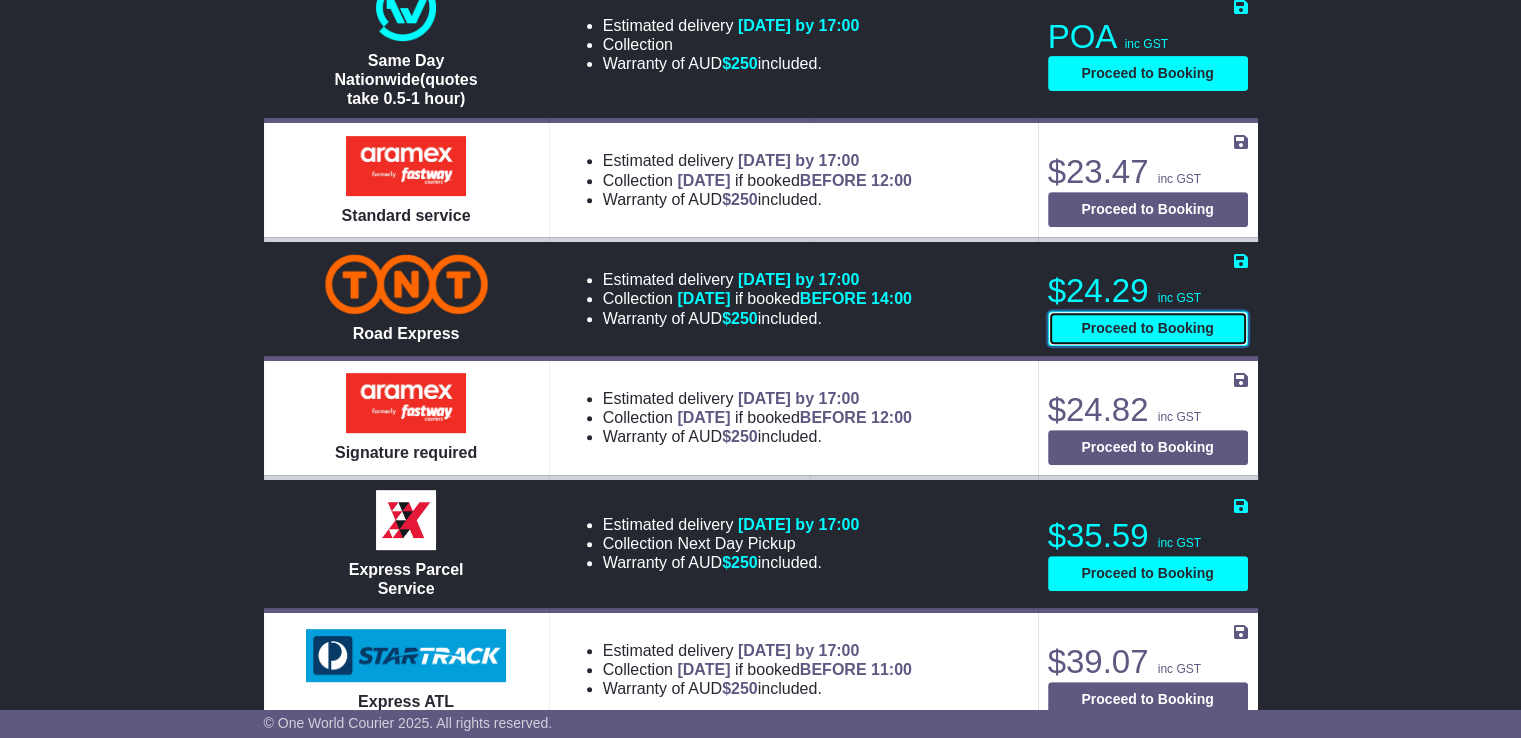click on "Proceed to Booking" at bounding box center [1148, 328] 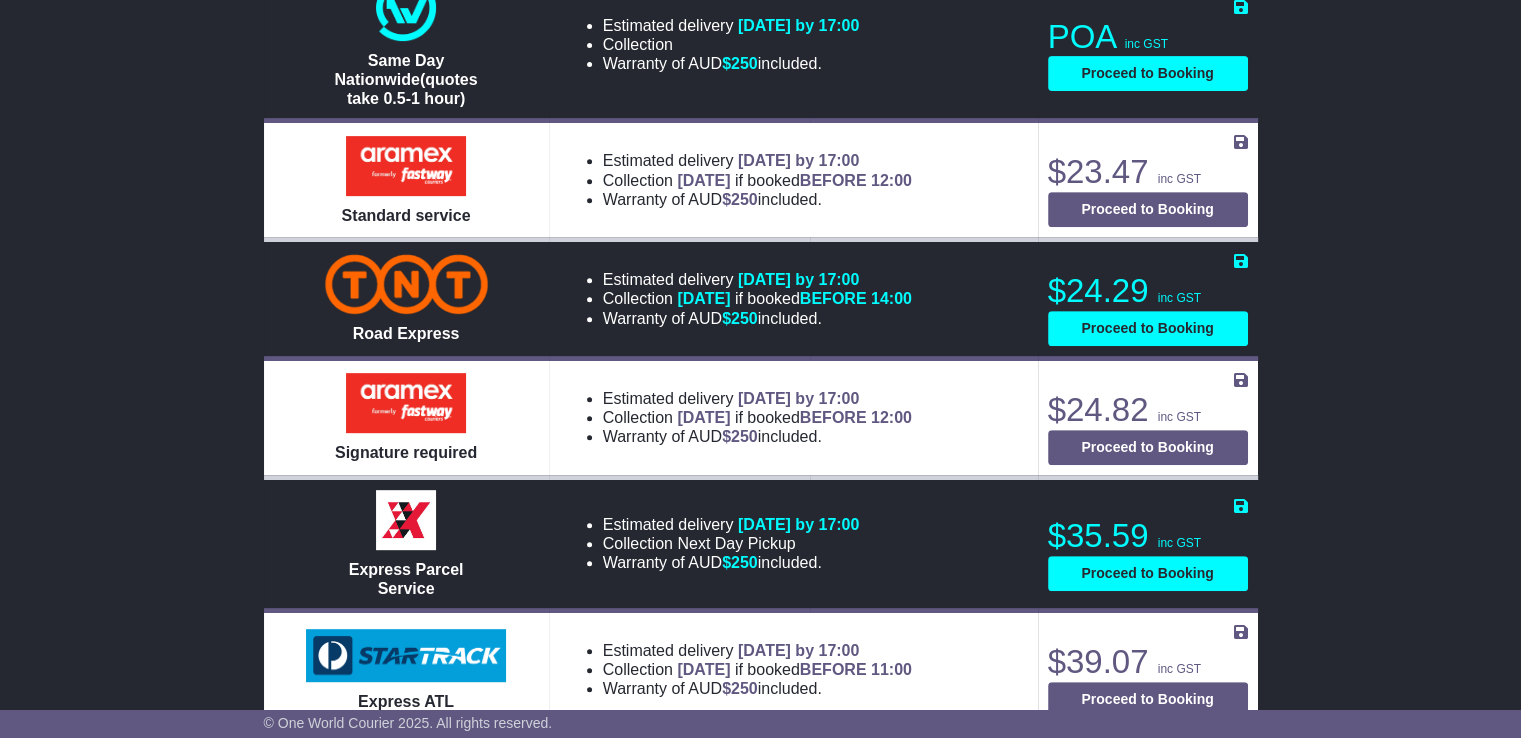 select on "****" 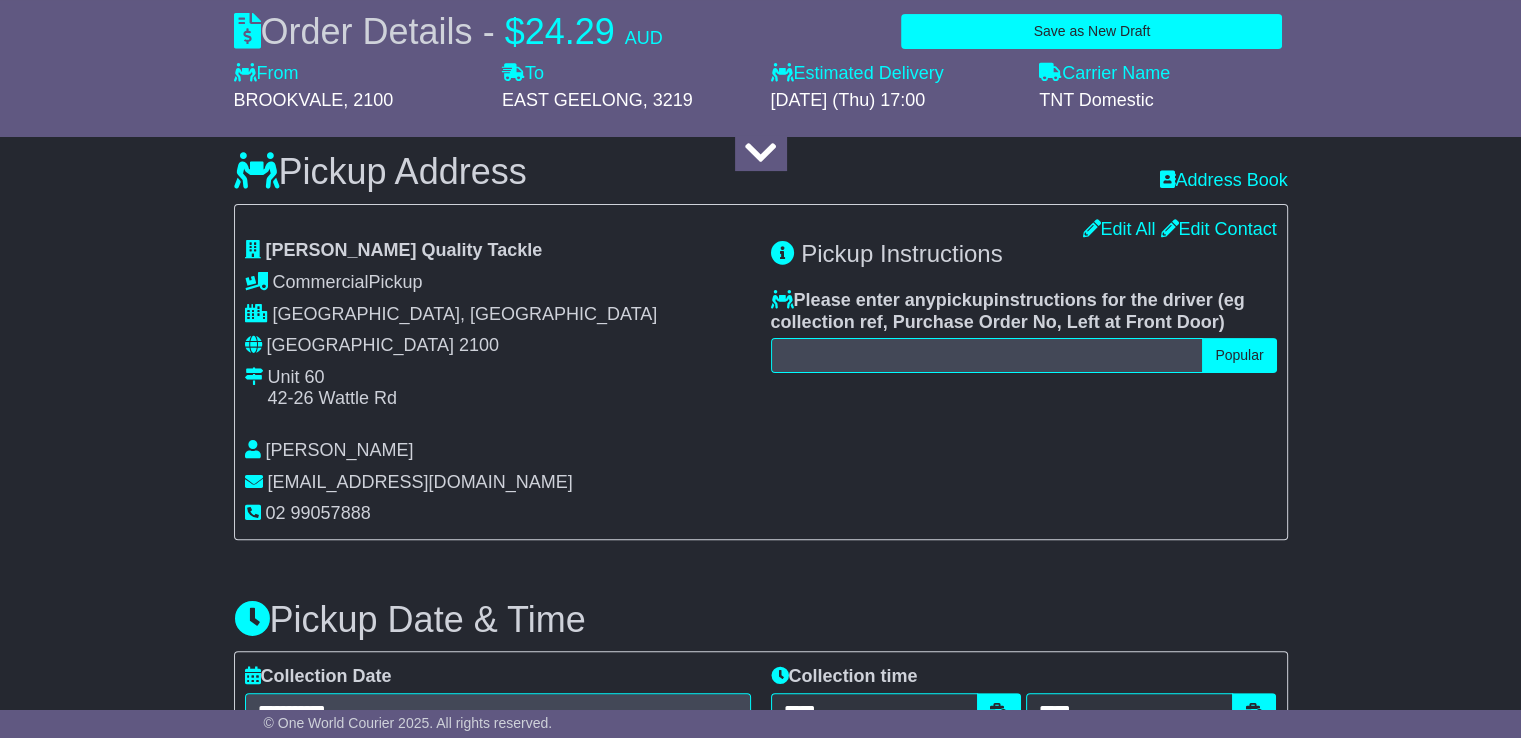 scroll, scrollTop: 100, scrollLeft: 0, axis: vertical 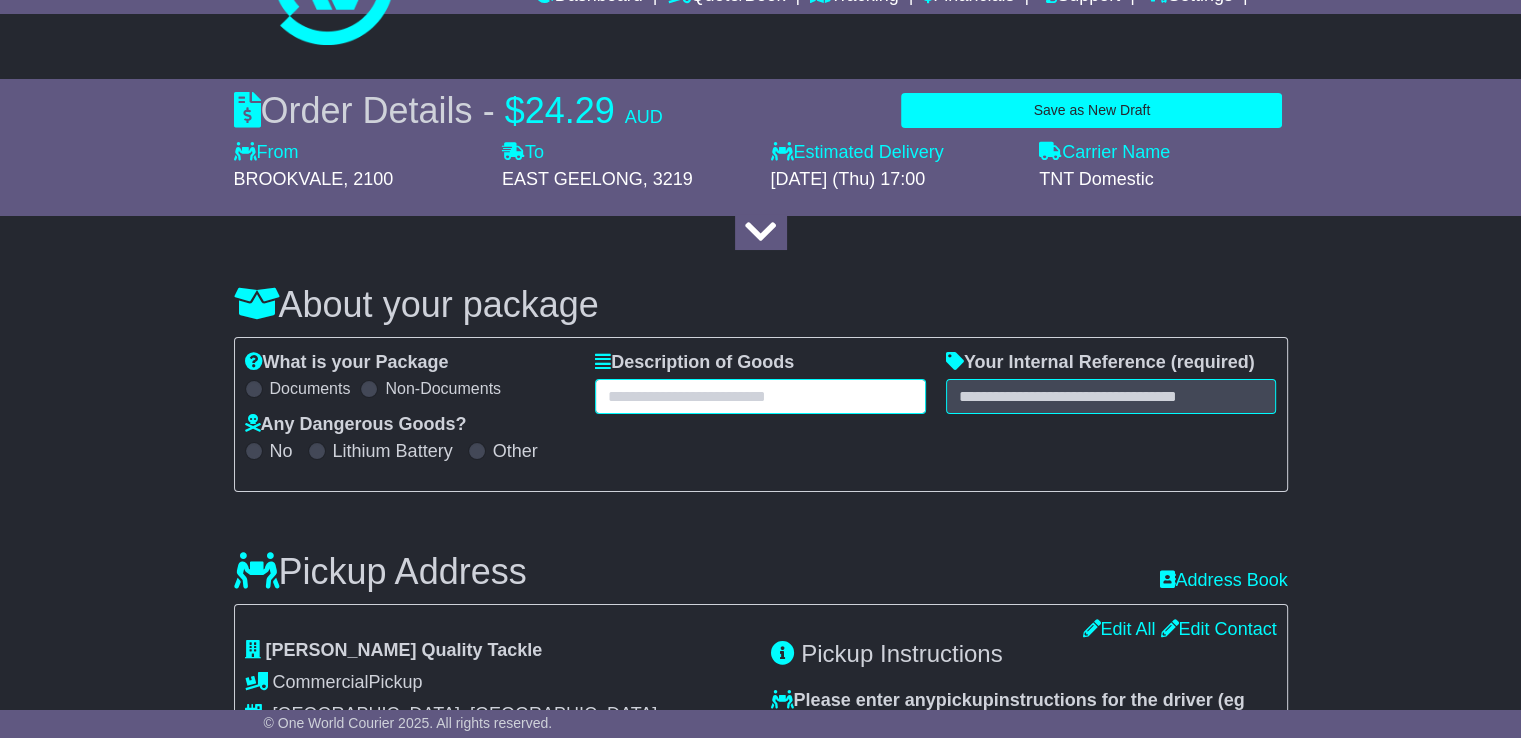 click at bounding box center (760, 396) 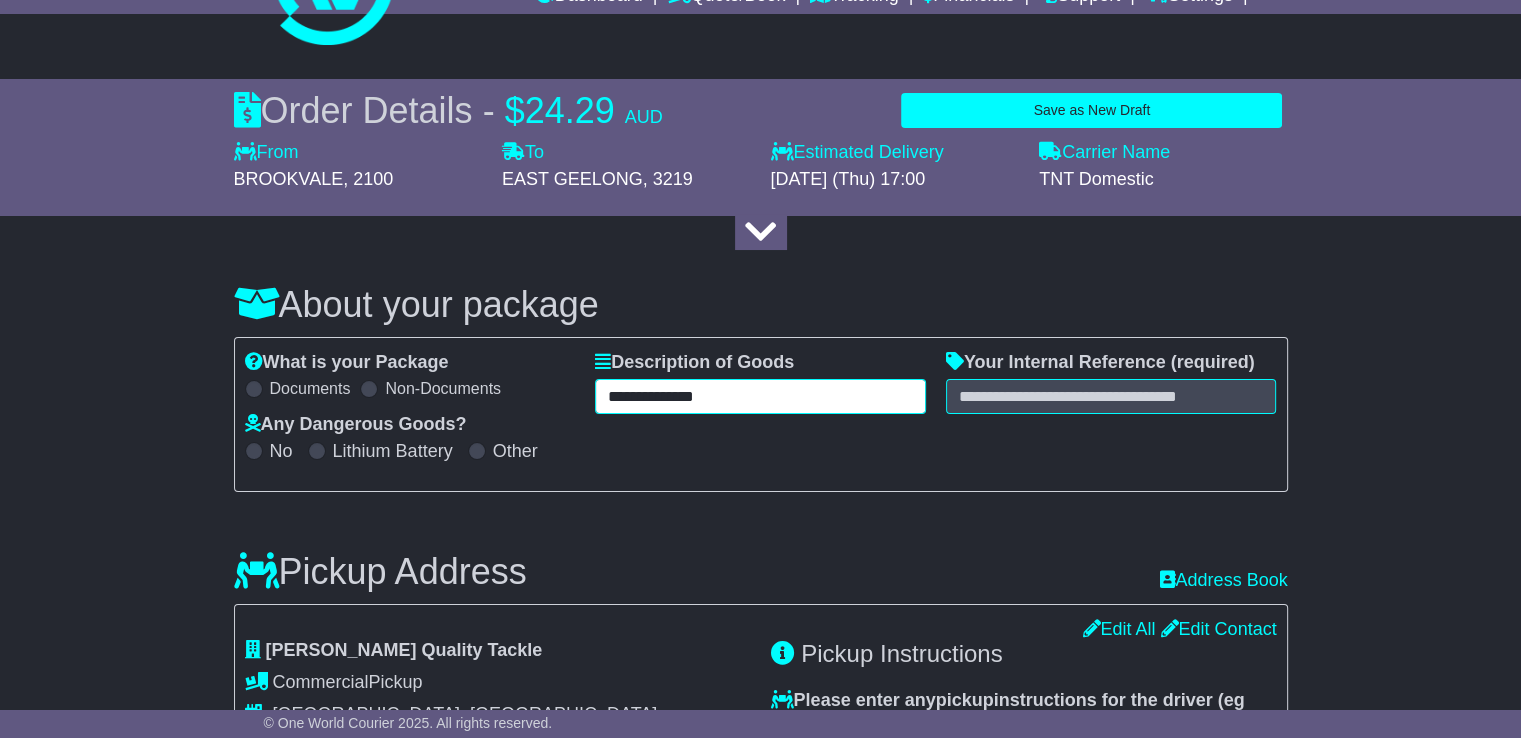 type on "**********" 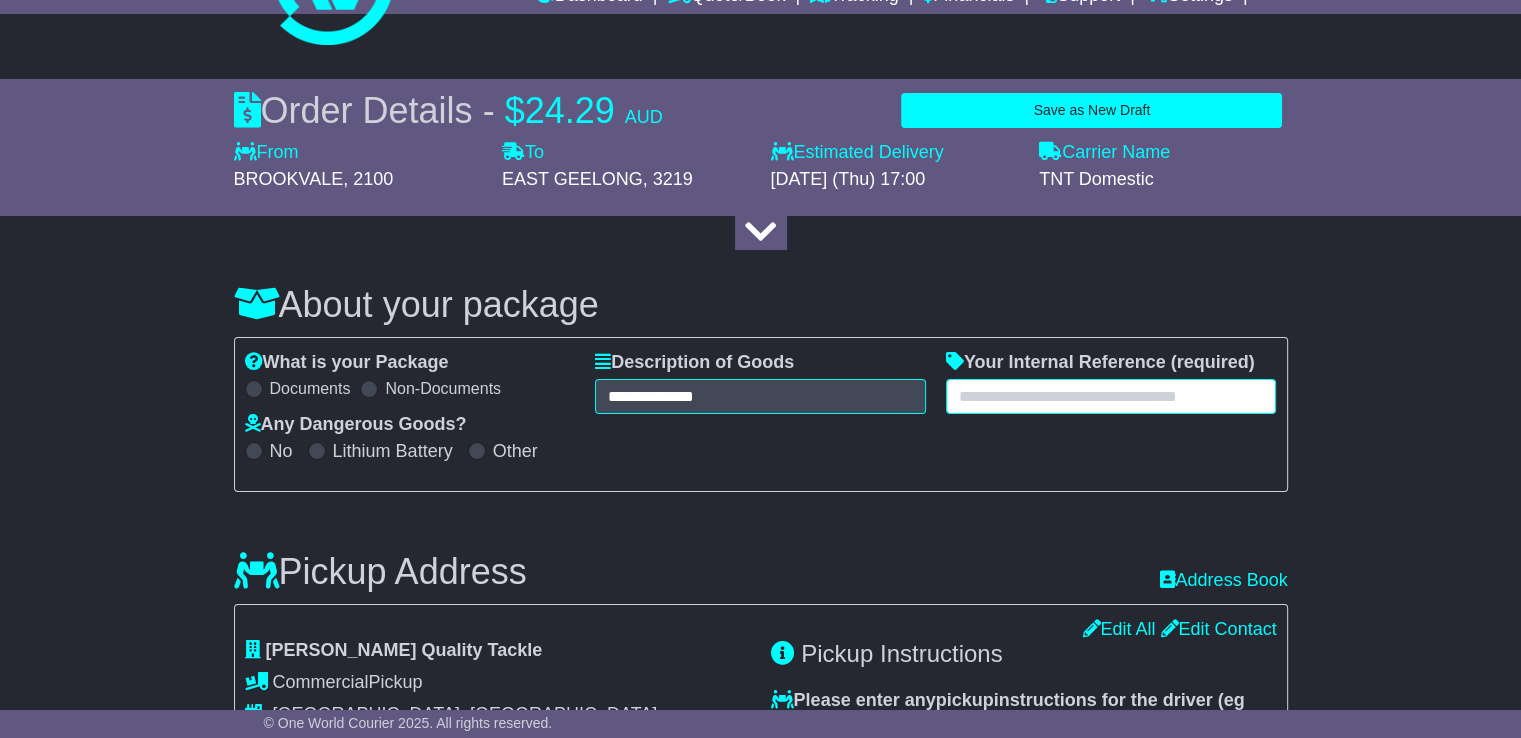 click at bounding box center [1111, 396] 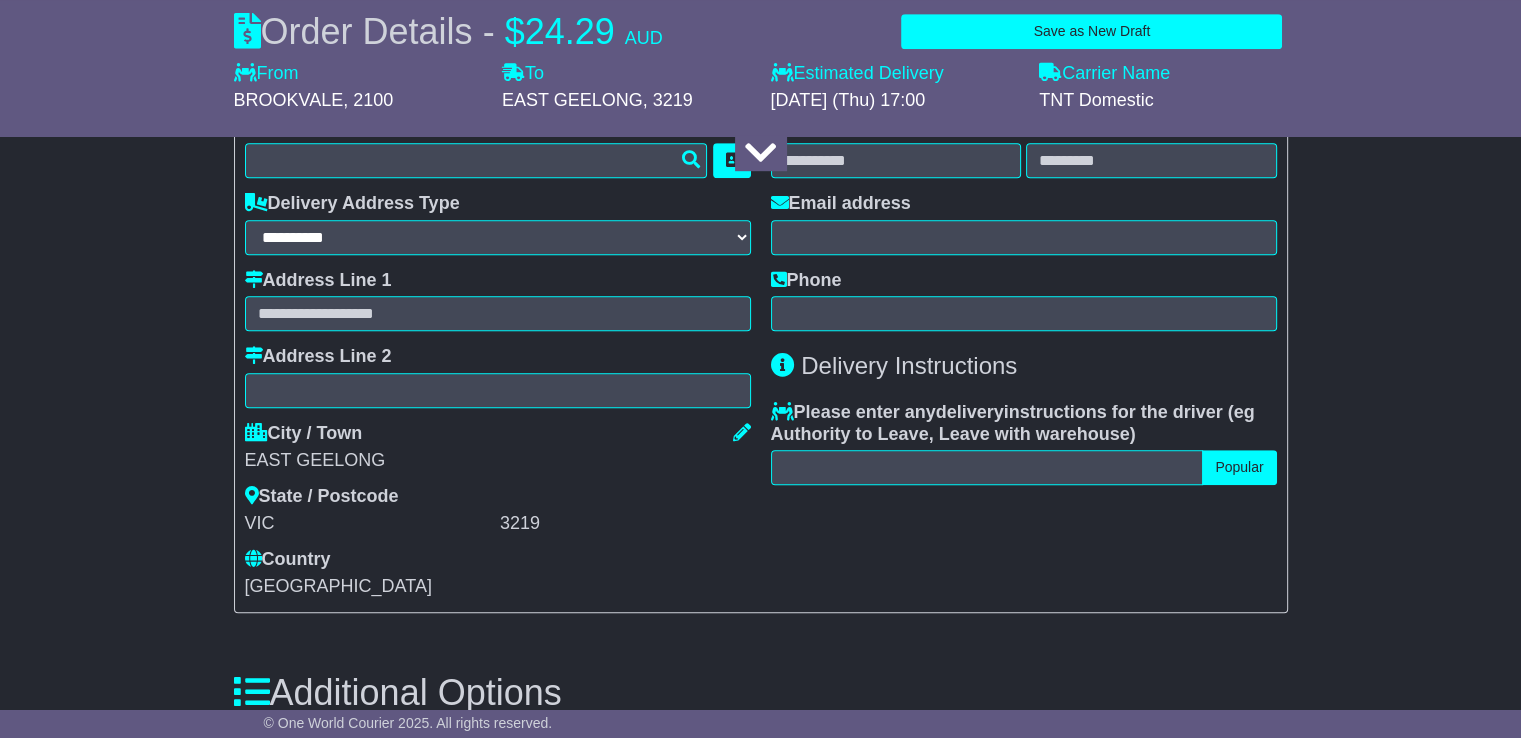 scroll, scrollTop: 900, scrollLeft: 0, axis: vertical 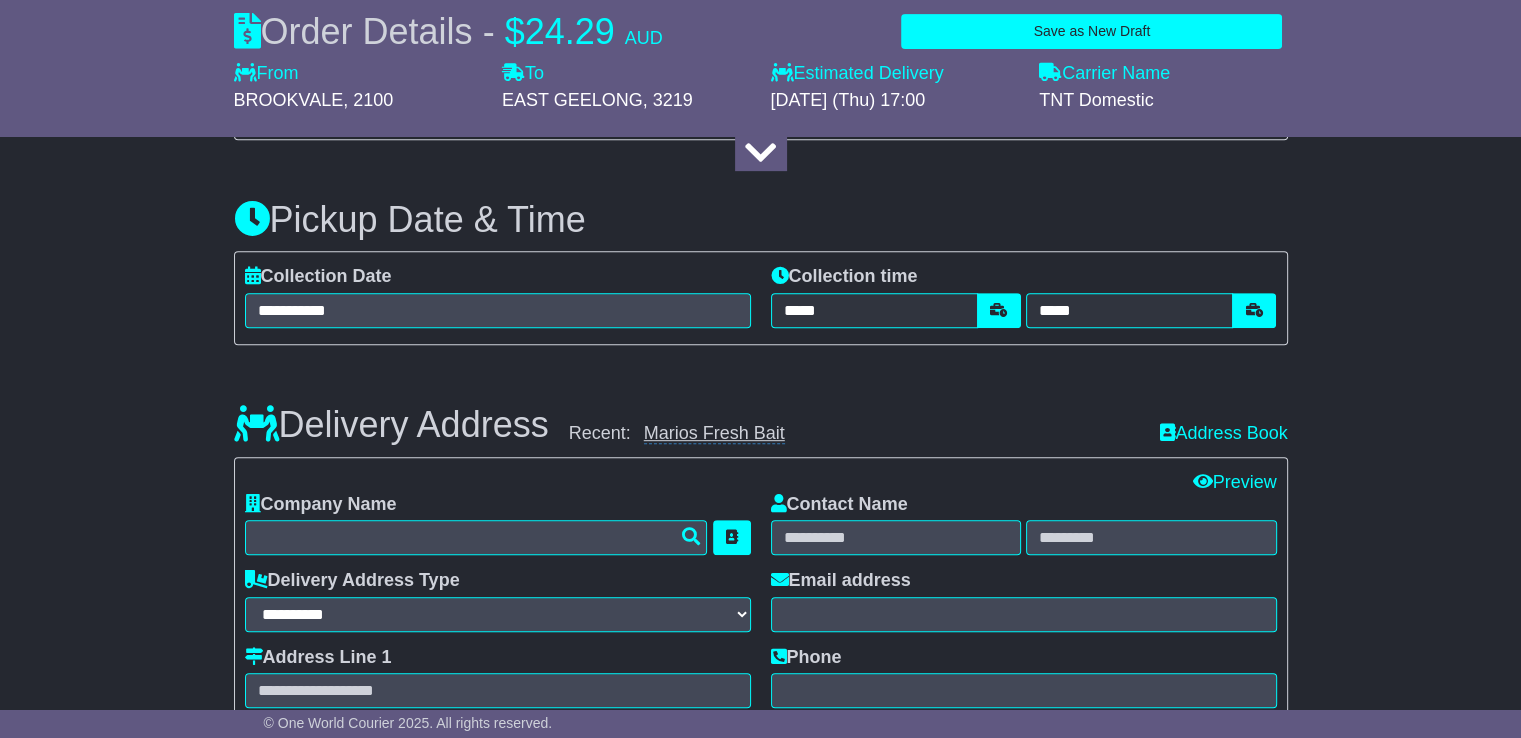 type on "********" 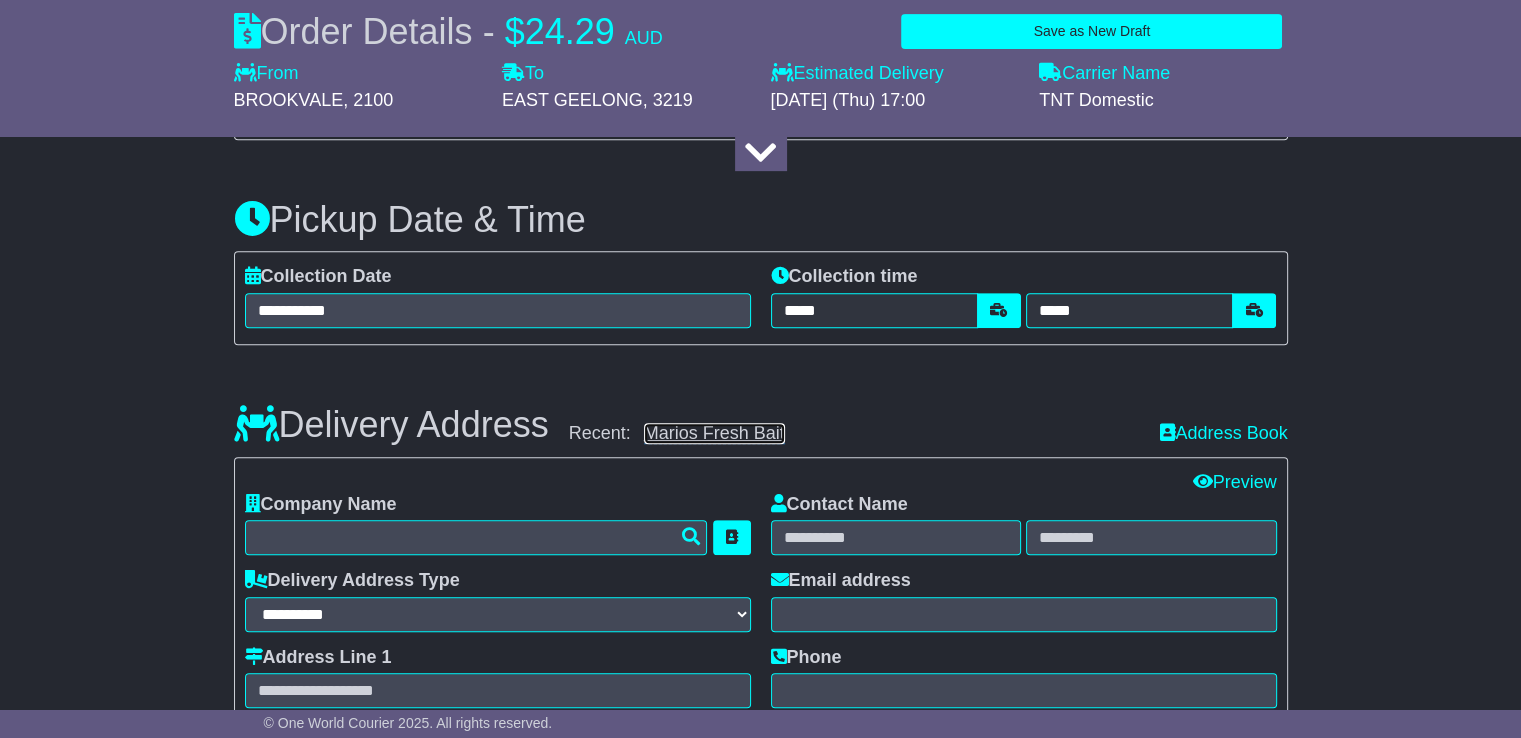 click on "Marios Fresh Bait" at bounding box center (714, 433) 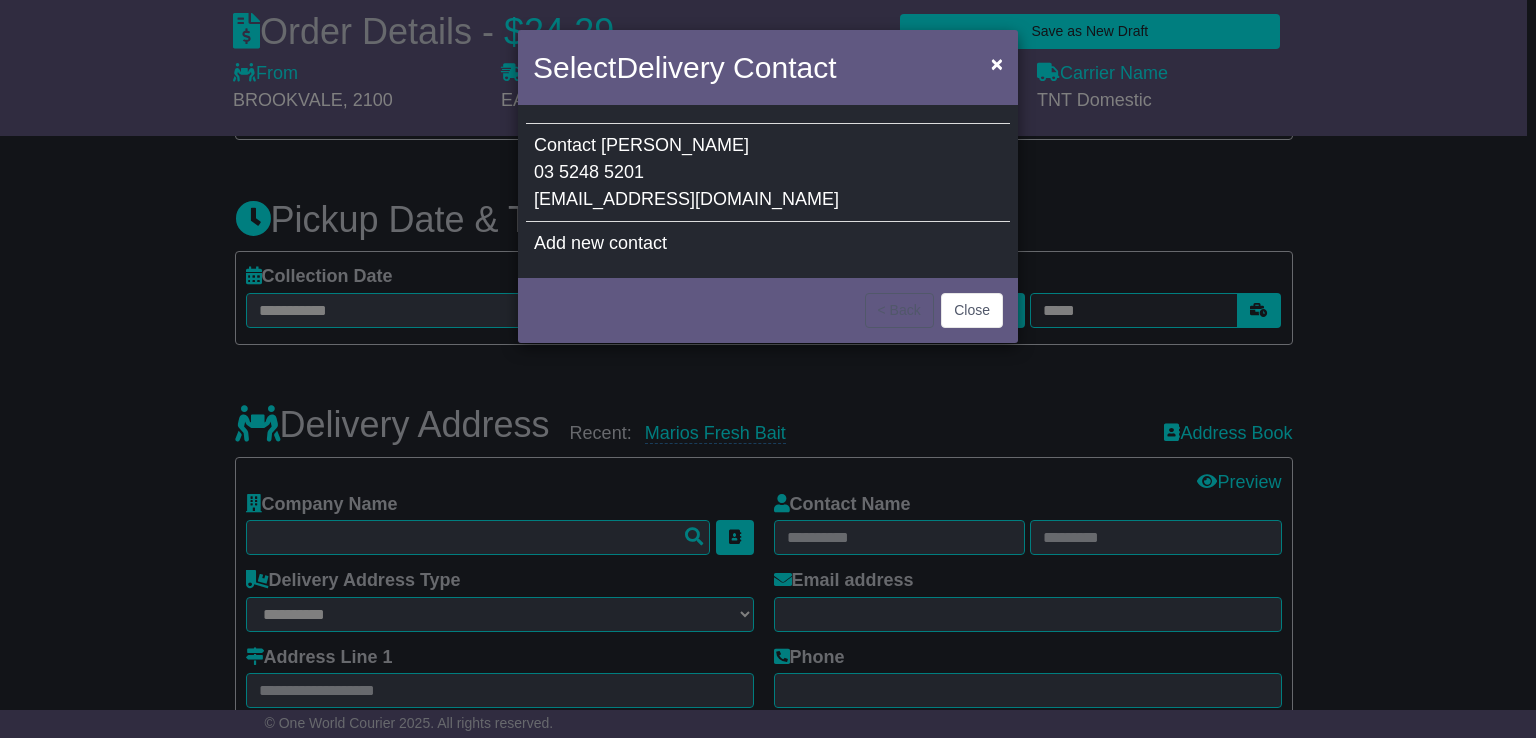 click on "[EMAIL_ADDRESS][DOMAIN_NAME]" at bounding box center [686, 199] 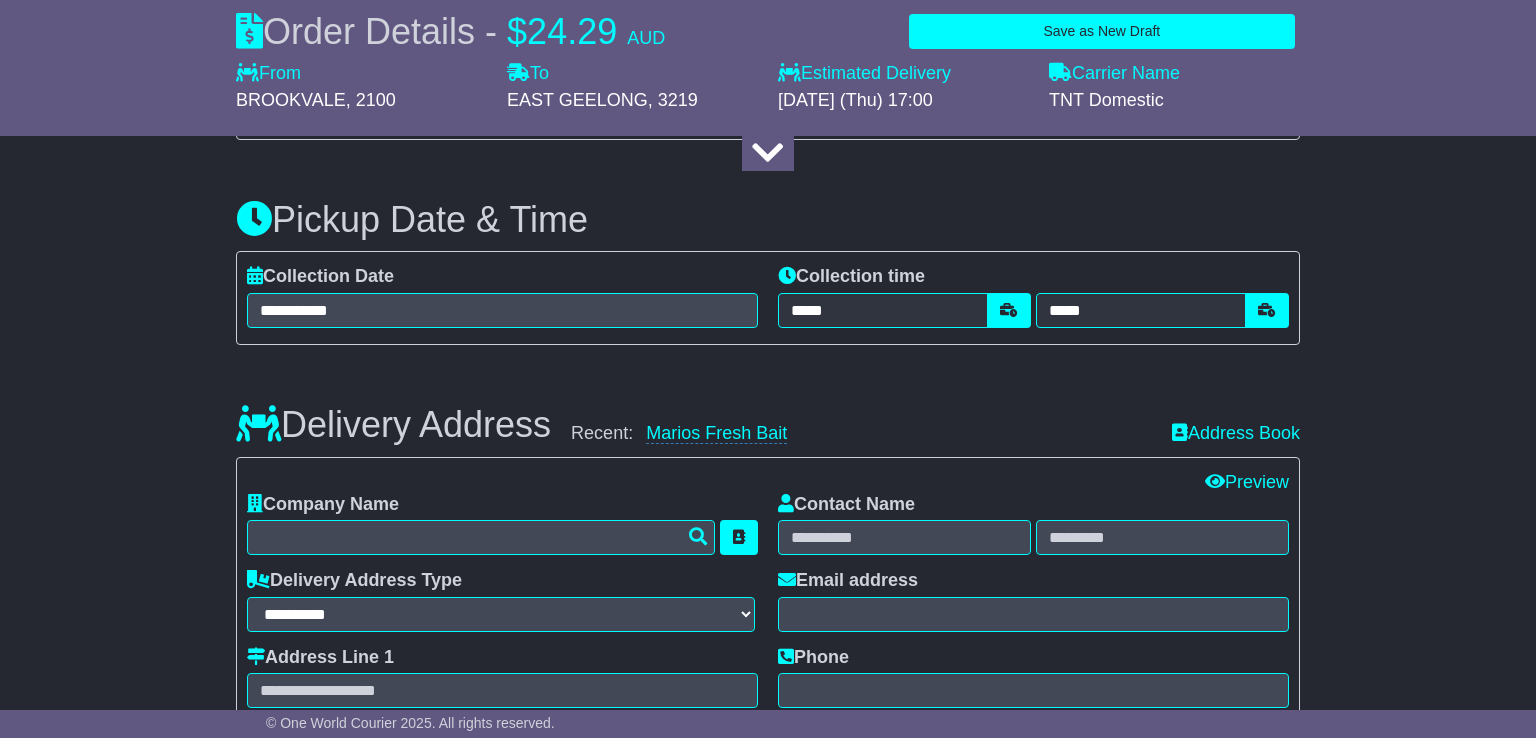 type on "**********" 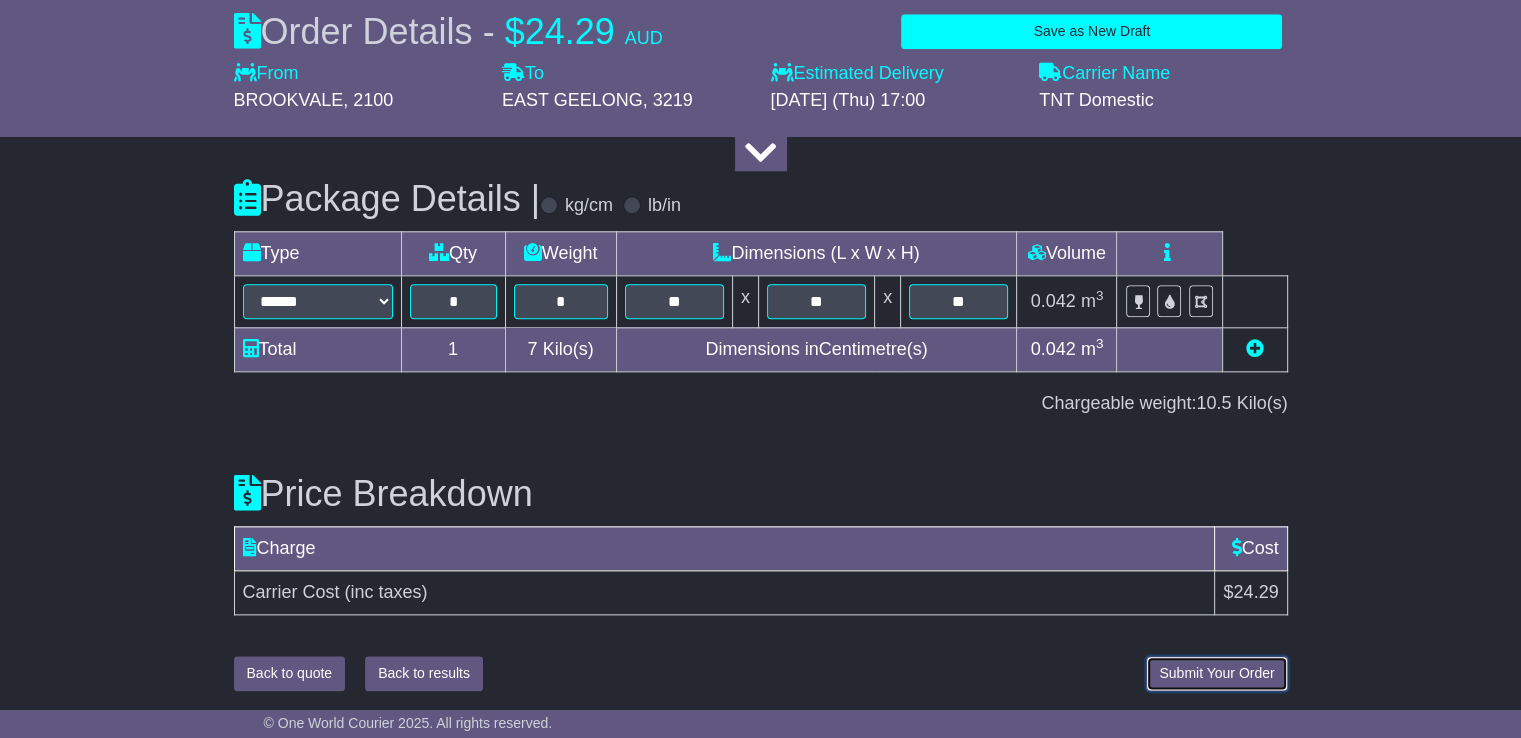 click on "Submit Your Order" at bounding box center (1216, 673) 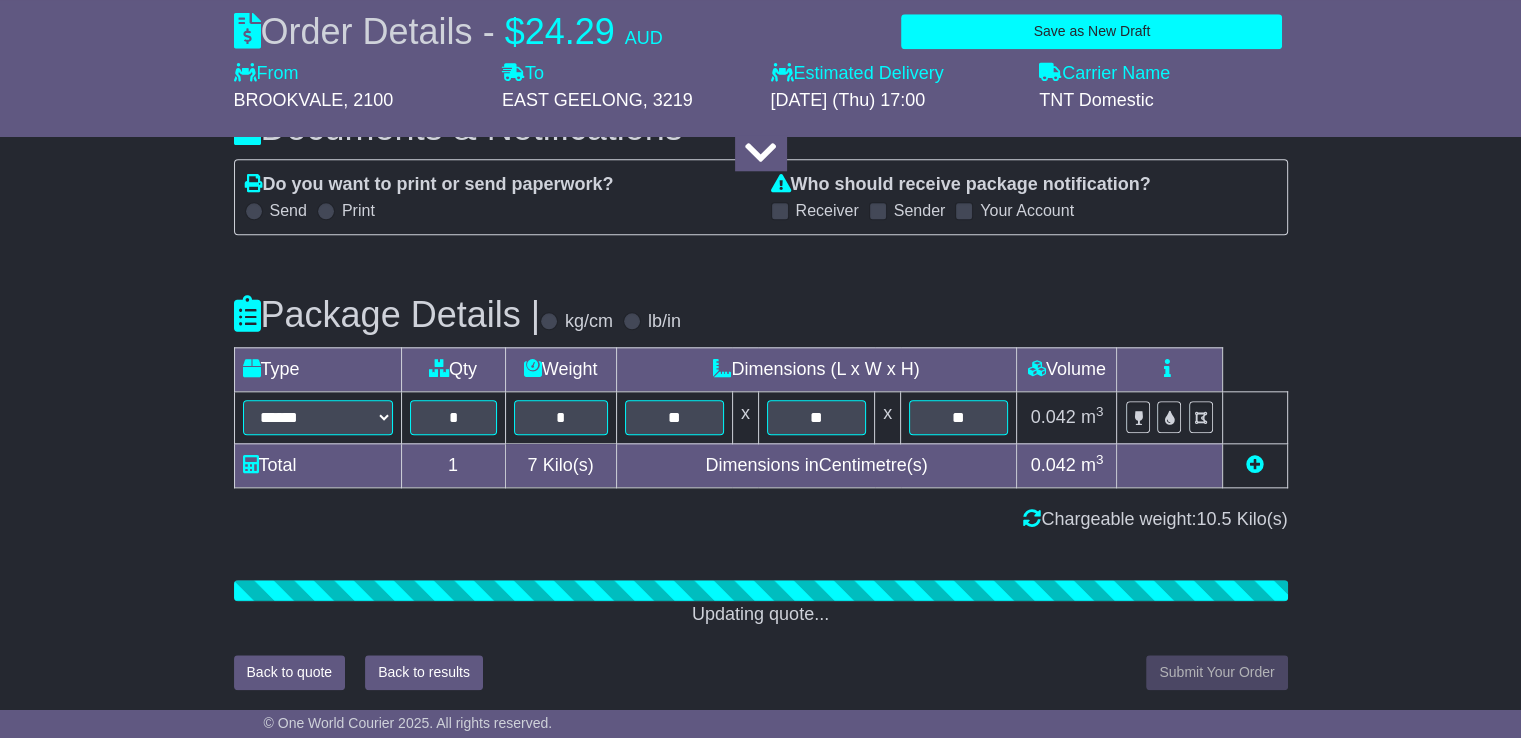 scroll, scrollTop: 2176, scrollLeft: 0, axis: vertical 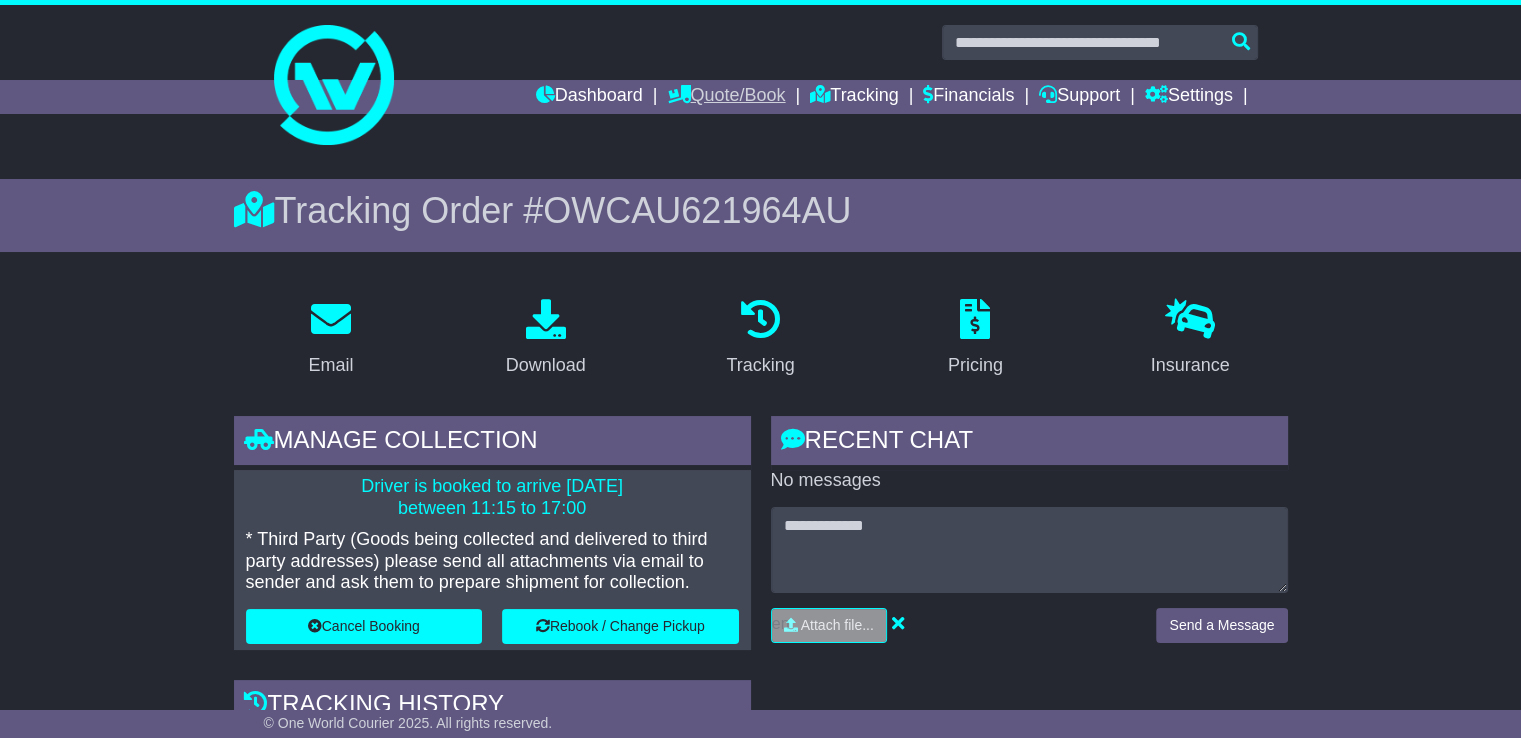 click on "Quote/Book" at bounding box center [726, 97] 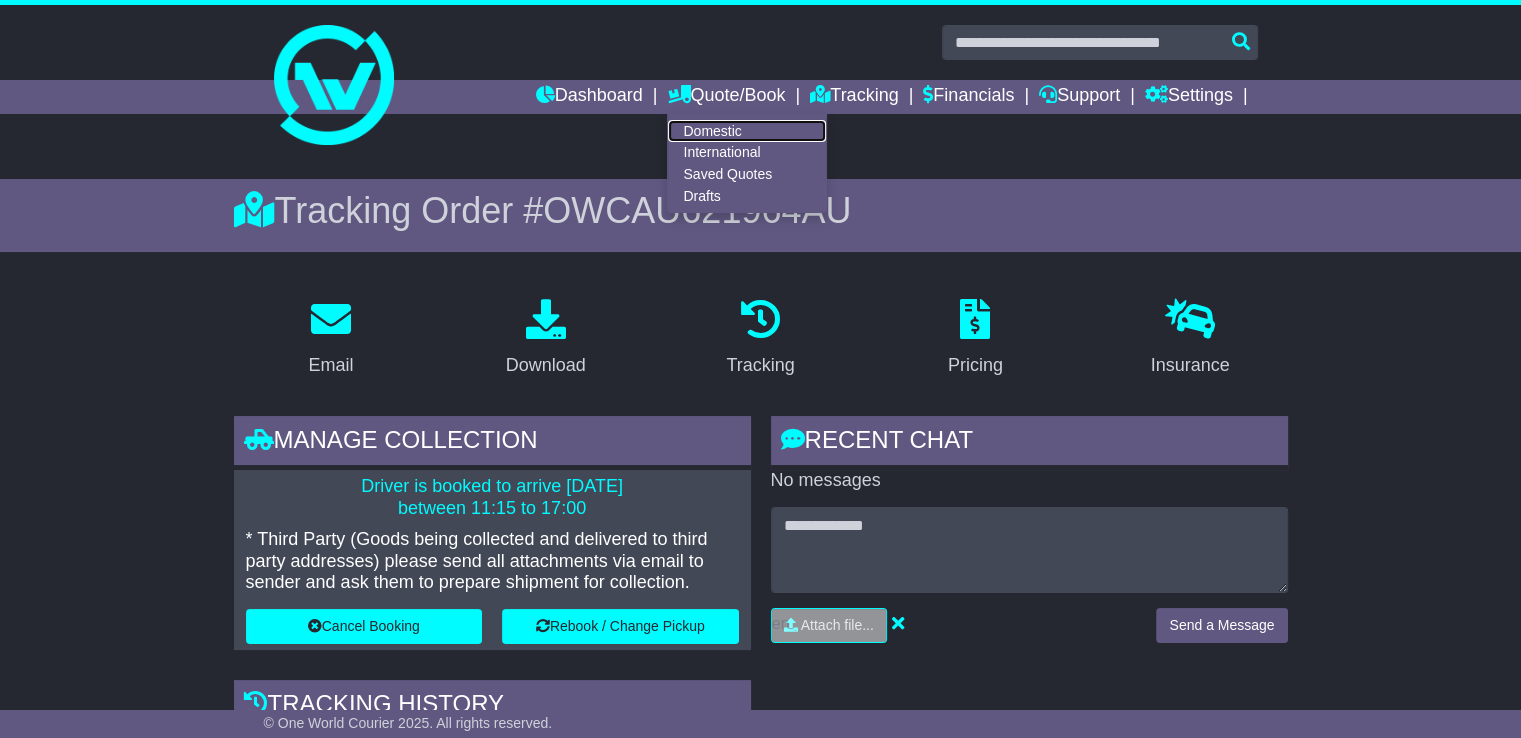 click on "Domestic" at bounding box center (747, 131) 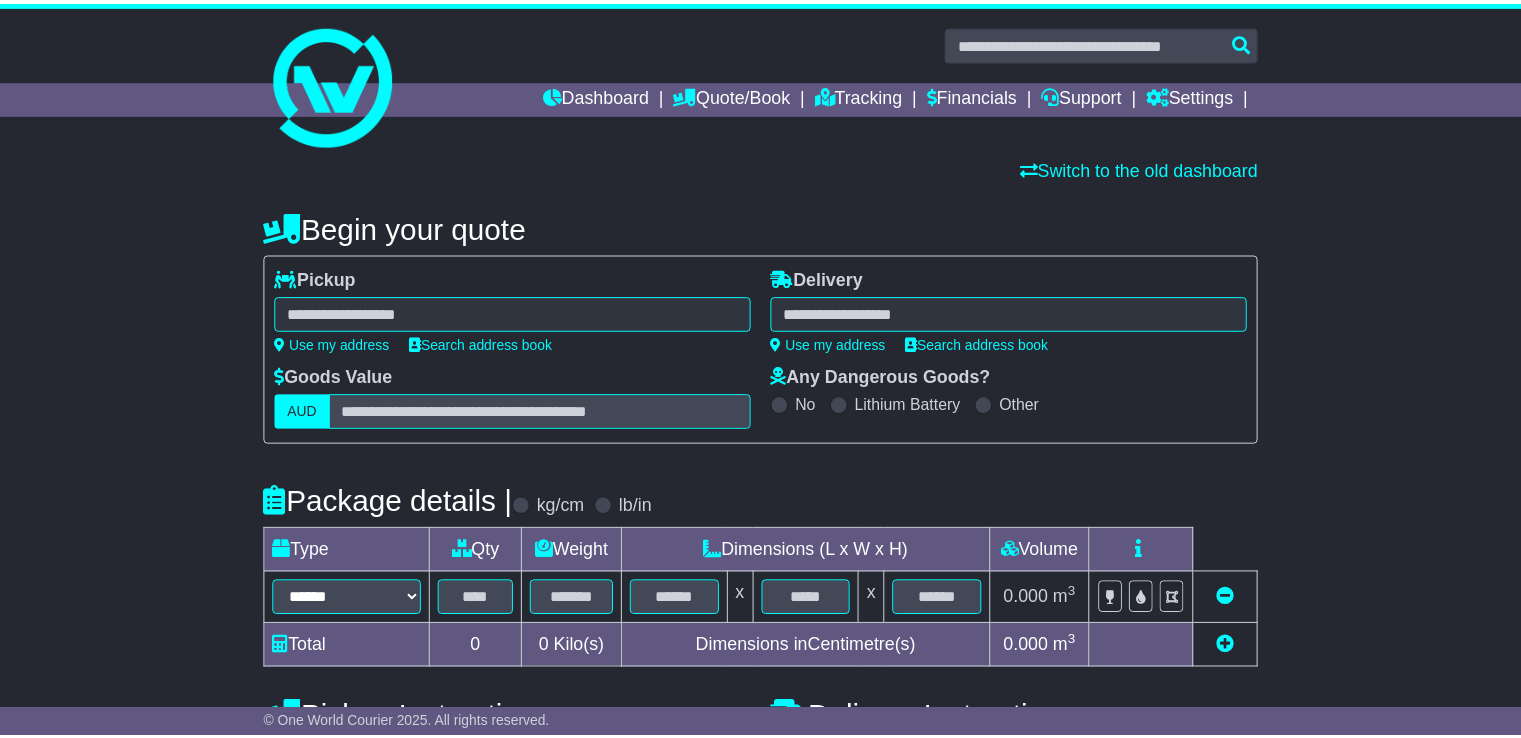 scroll, scrollTop: 0, scrollLeft: 0, axis: both 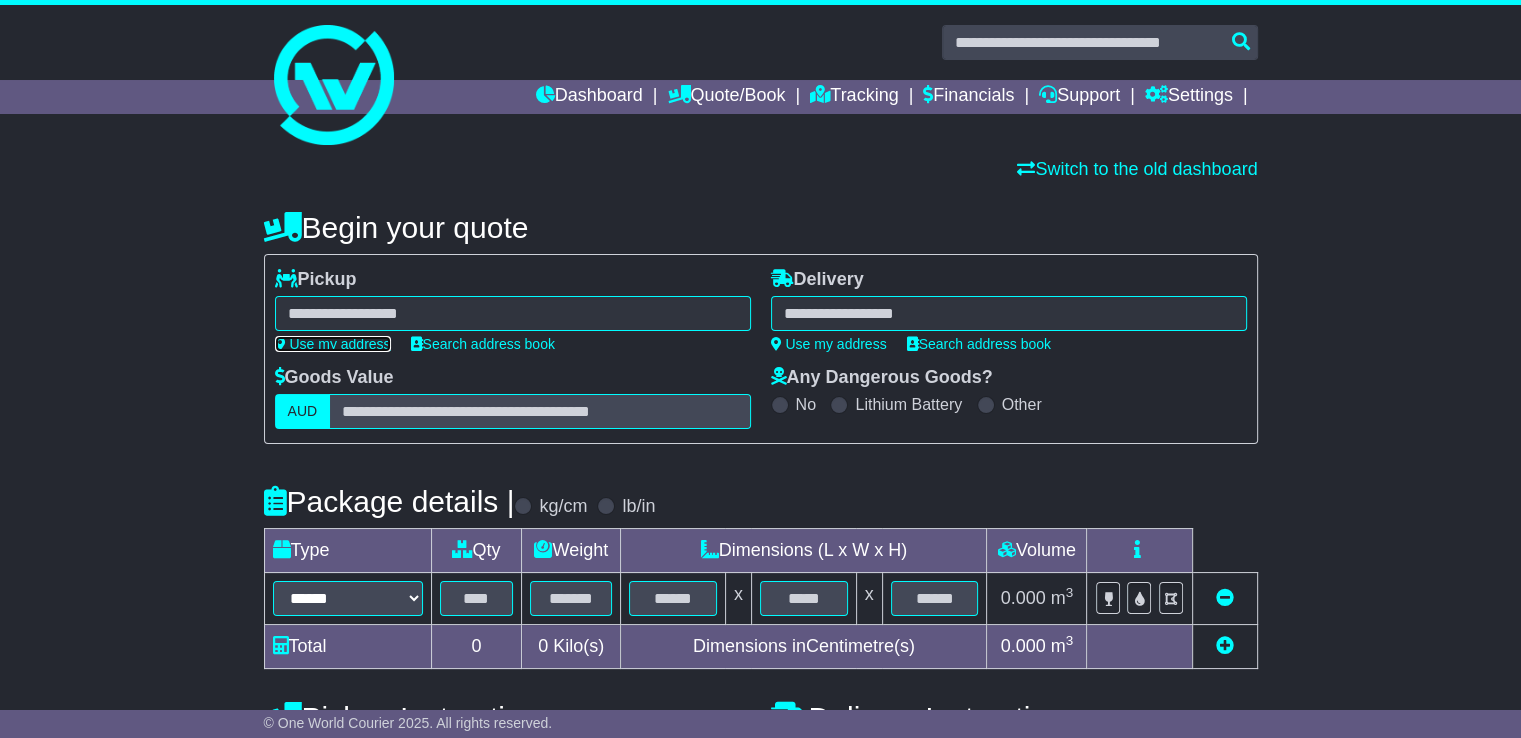 click on "Use my address" at bounding box center (333, 344) 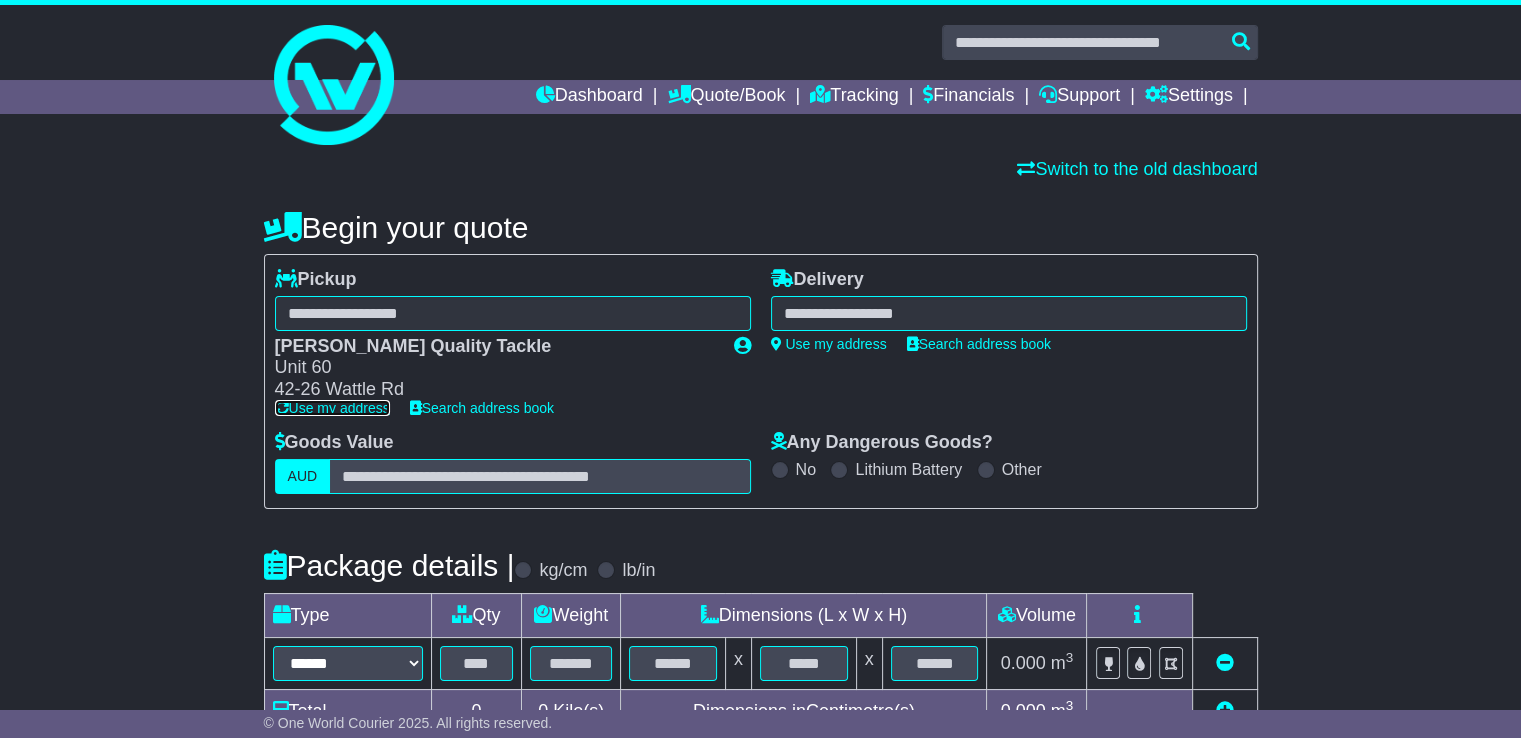 type on "**********" 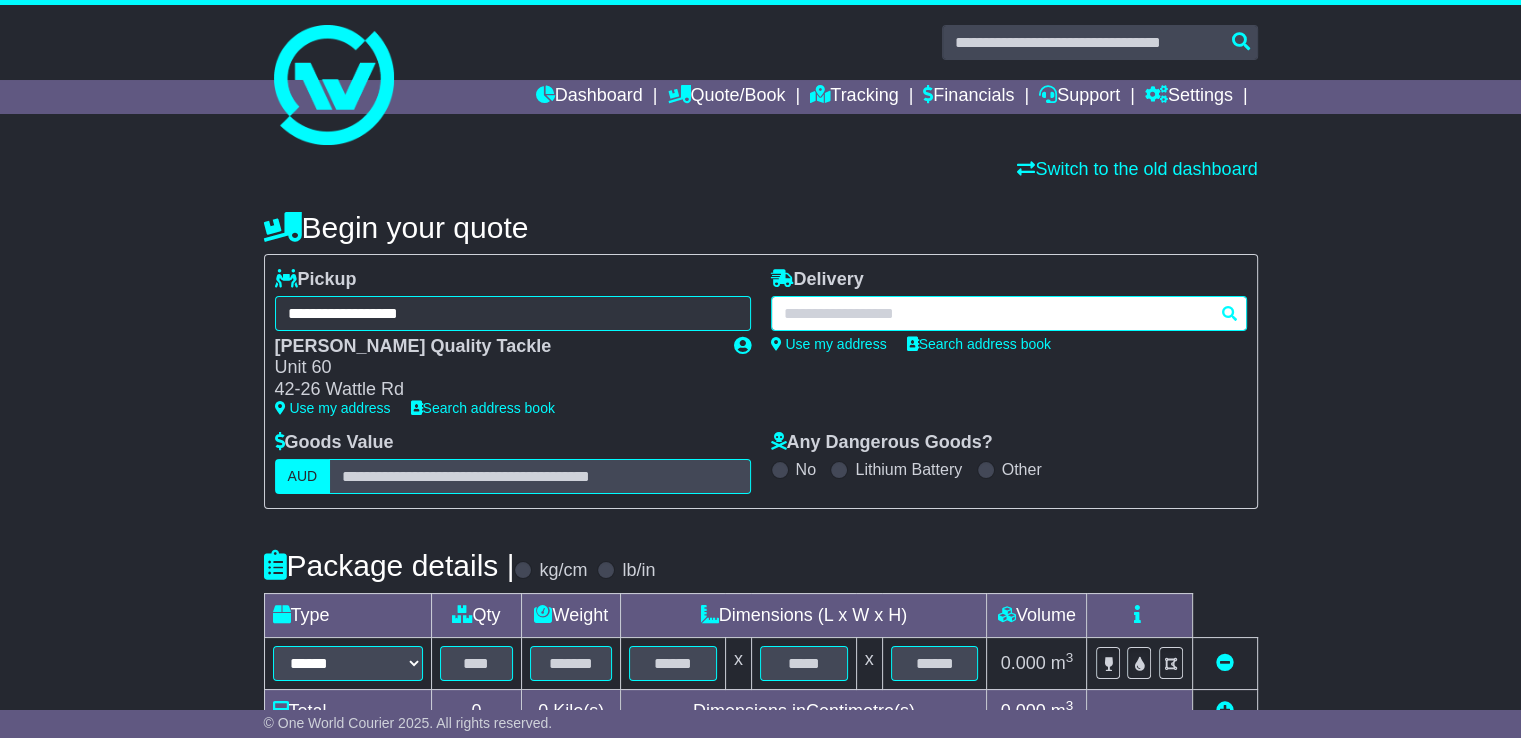 click at bounding box center [1009, 313] 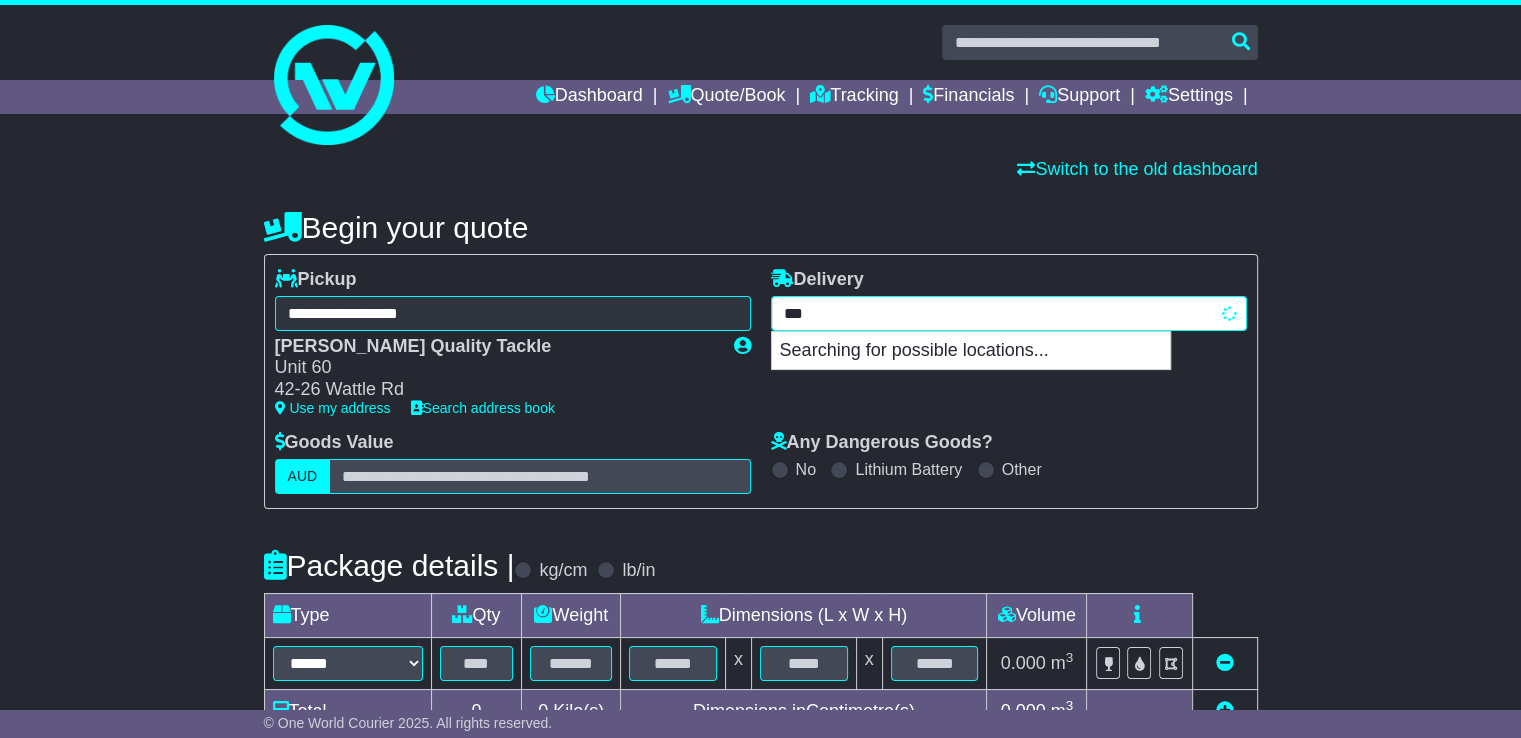 type on "****" 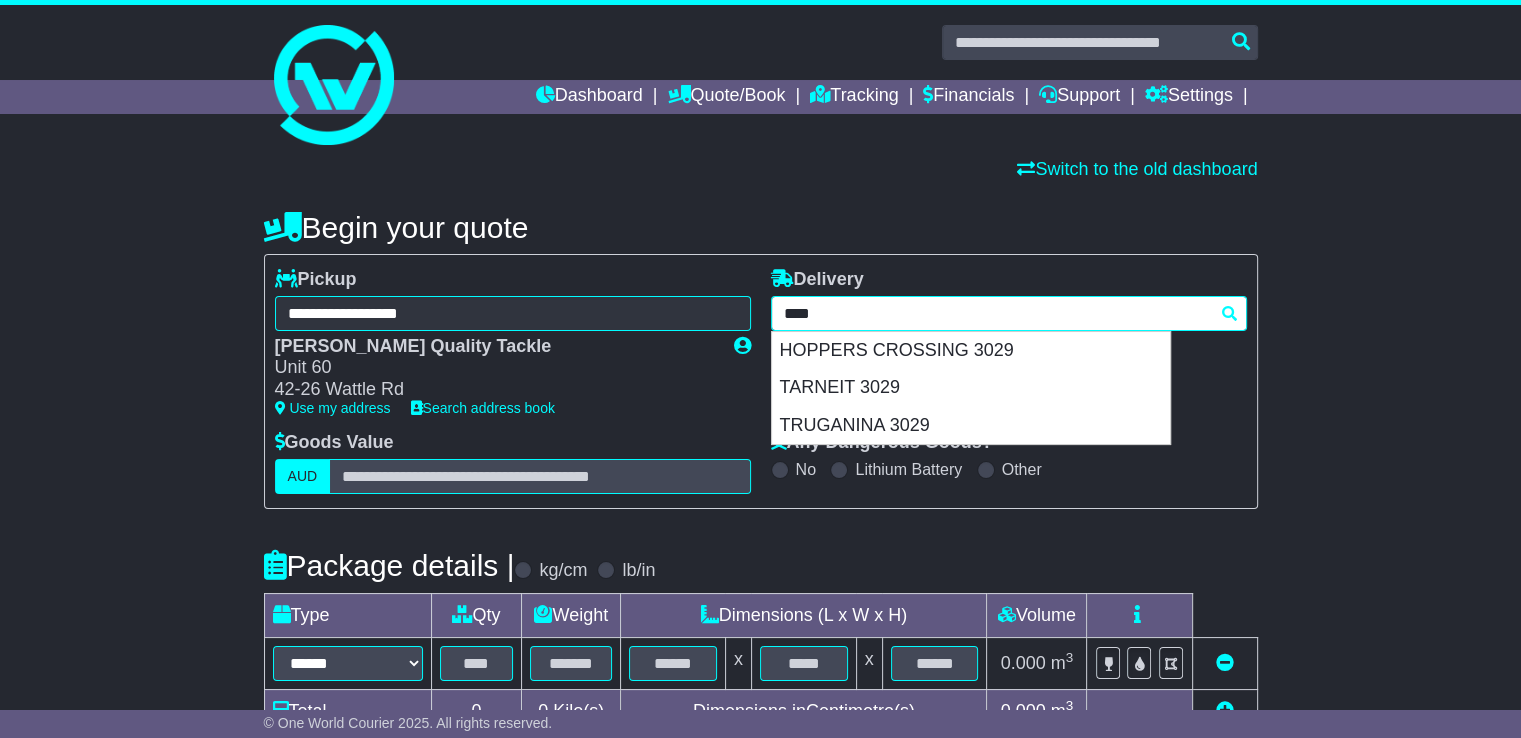 click on "HOPPERS CROSSING 3029" at bounding box center [971, 351] 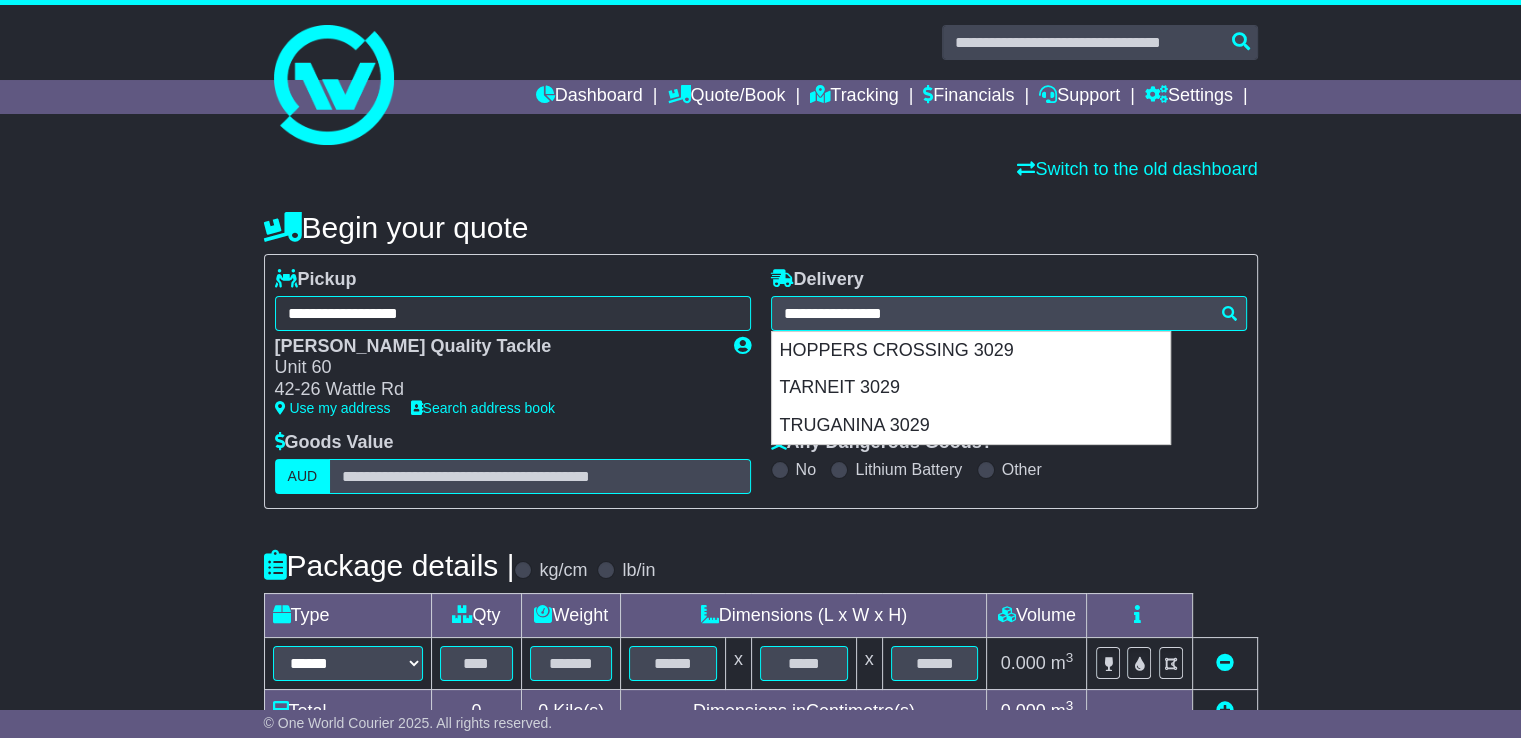 type on "**********" 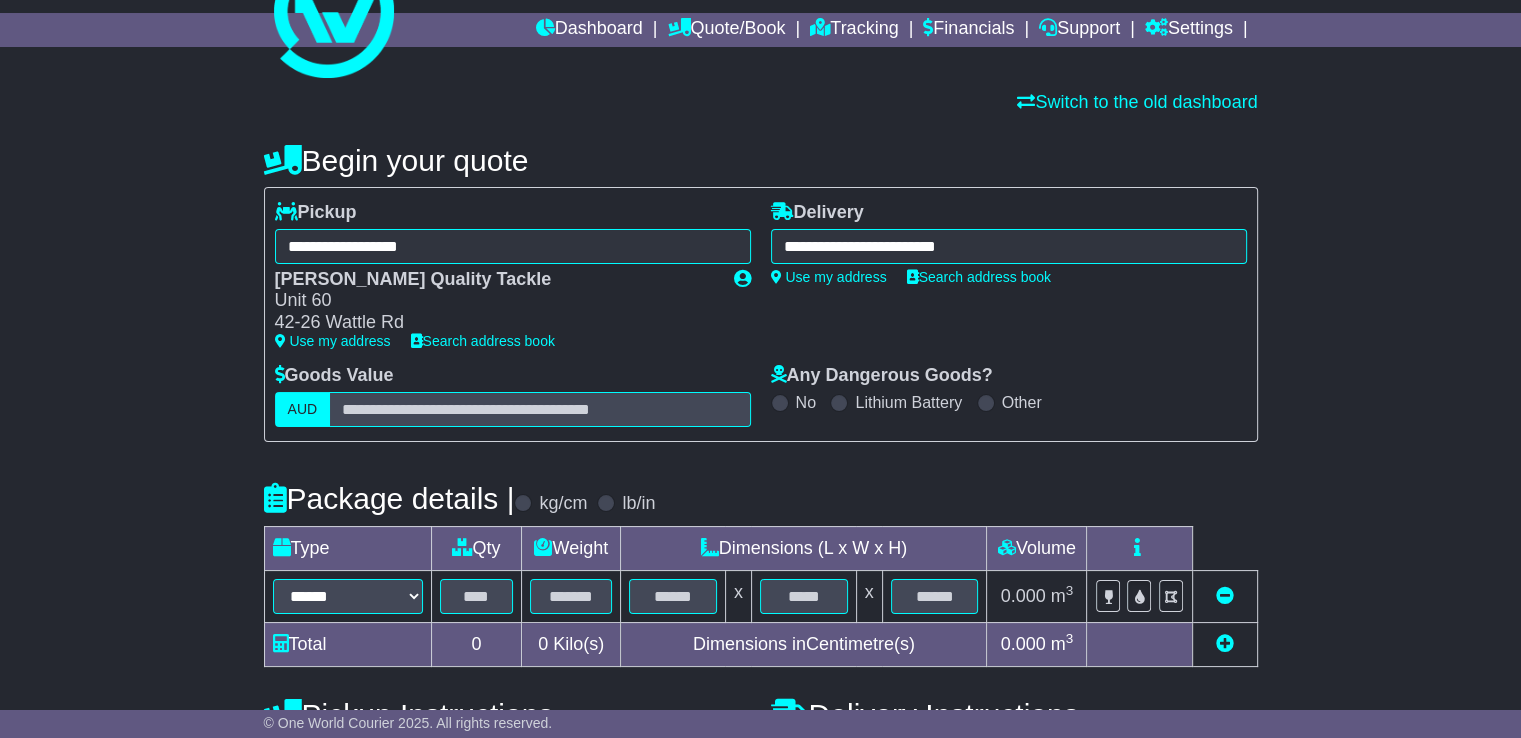 scroll, scrollTop: 200, scrollLeft: 0, axis: vertical 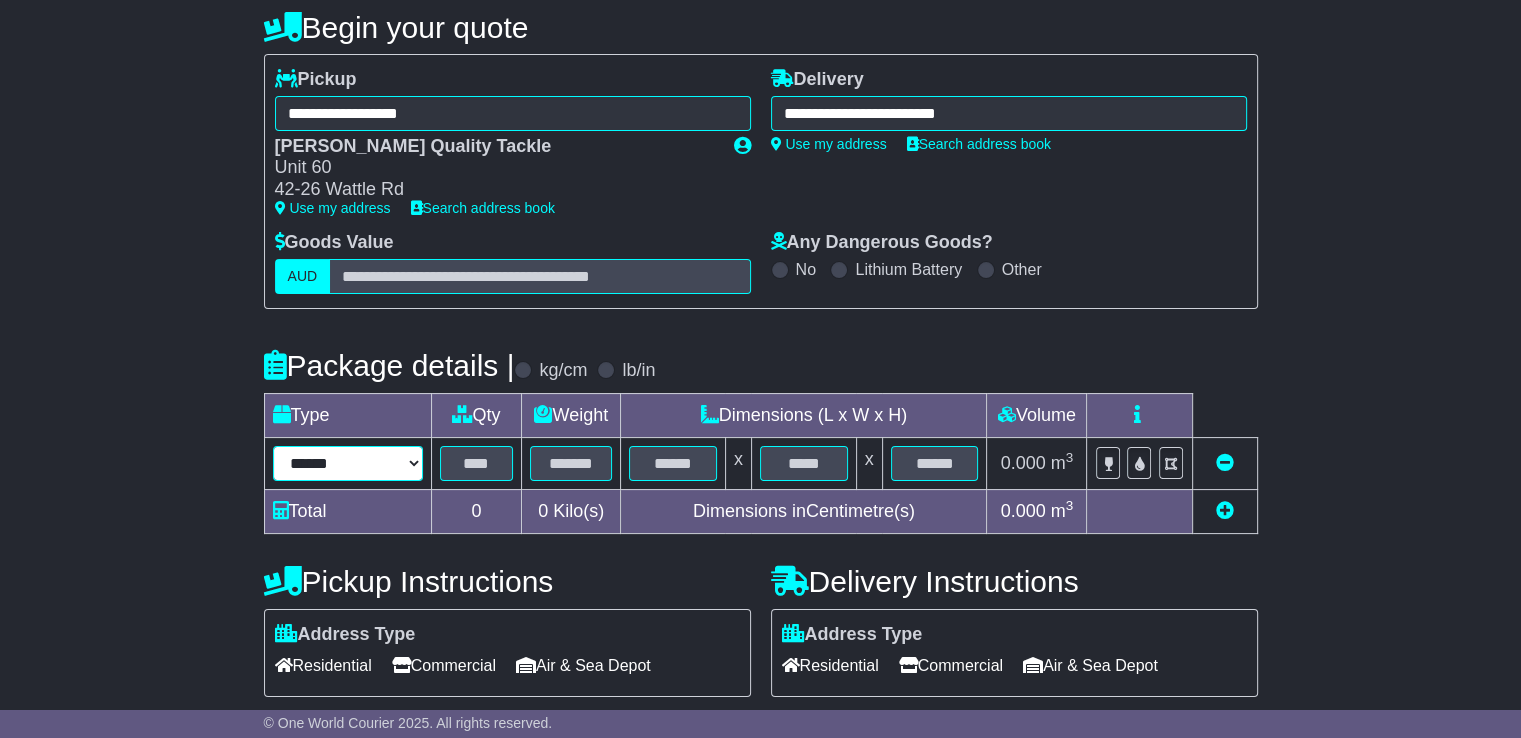 click on "****** ****** *** ******** ***** **** **** ****** *** *******" at bounding box center [348, 463] 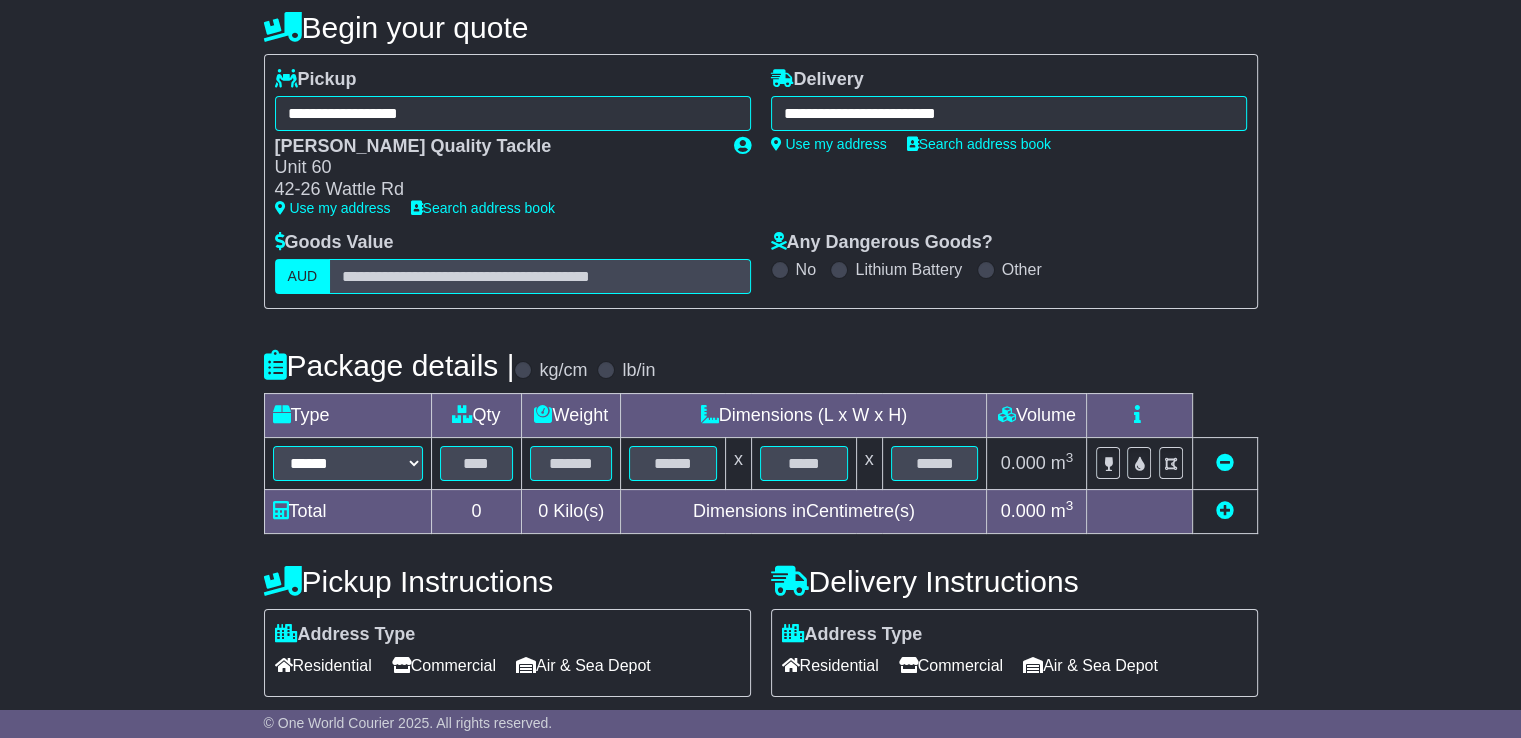 click at bounding box center [476, 463] 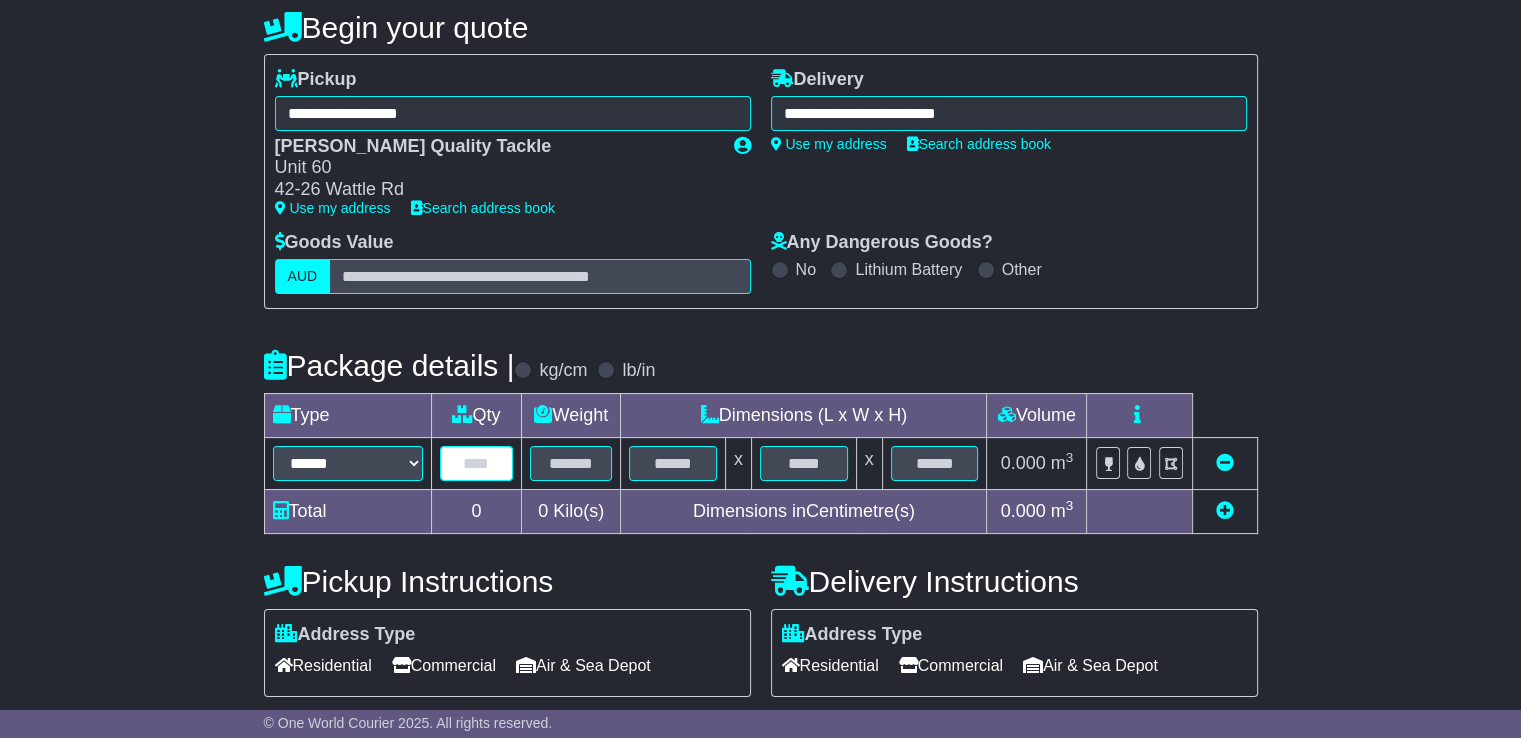click at bounding box center (477, 463) 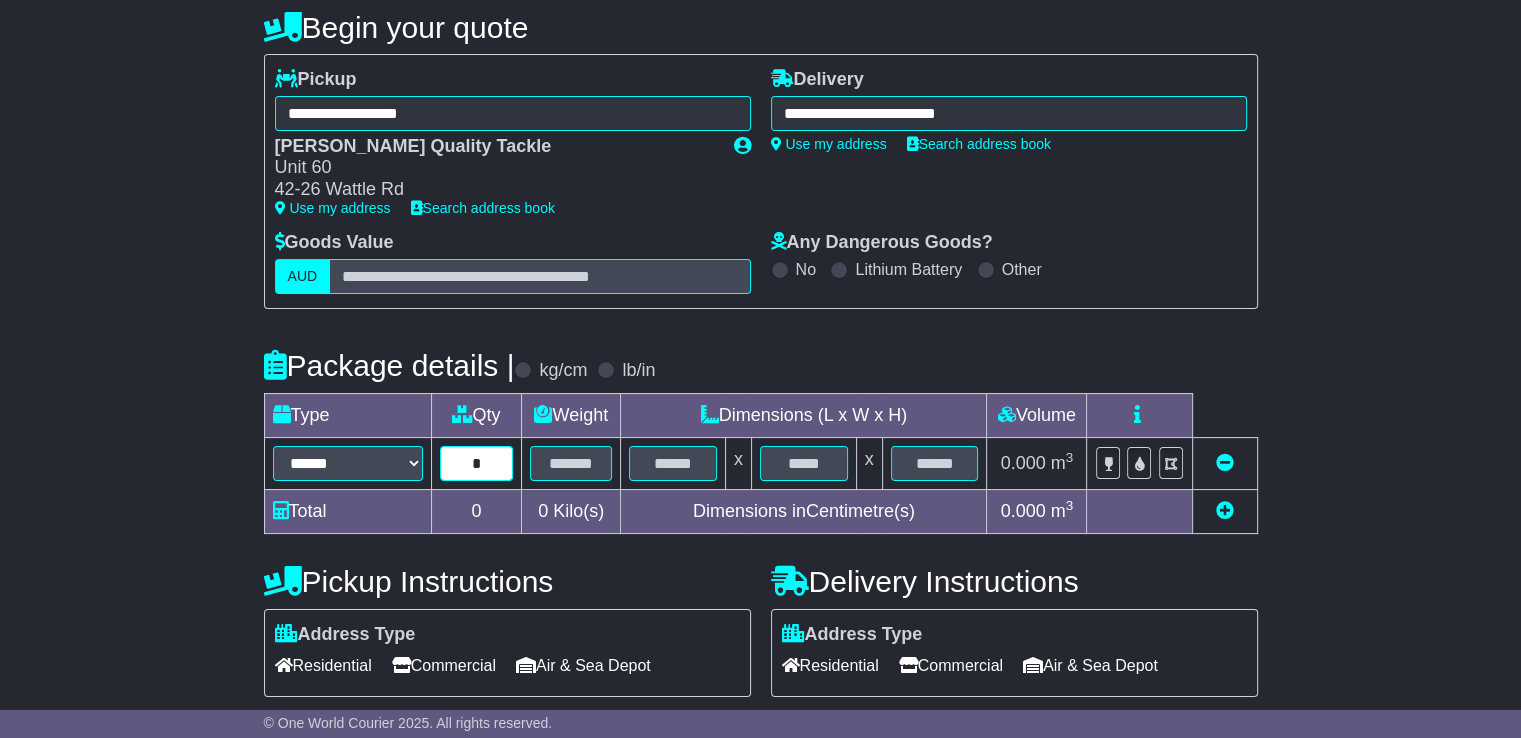 type on "*" 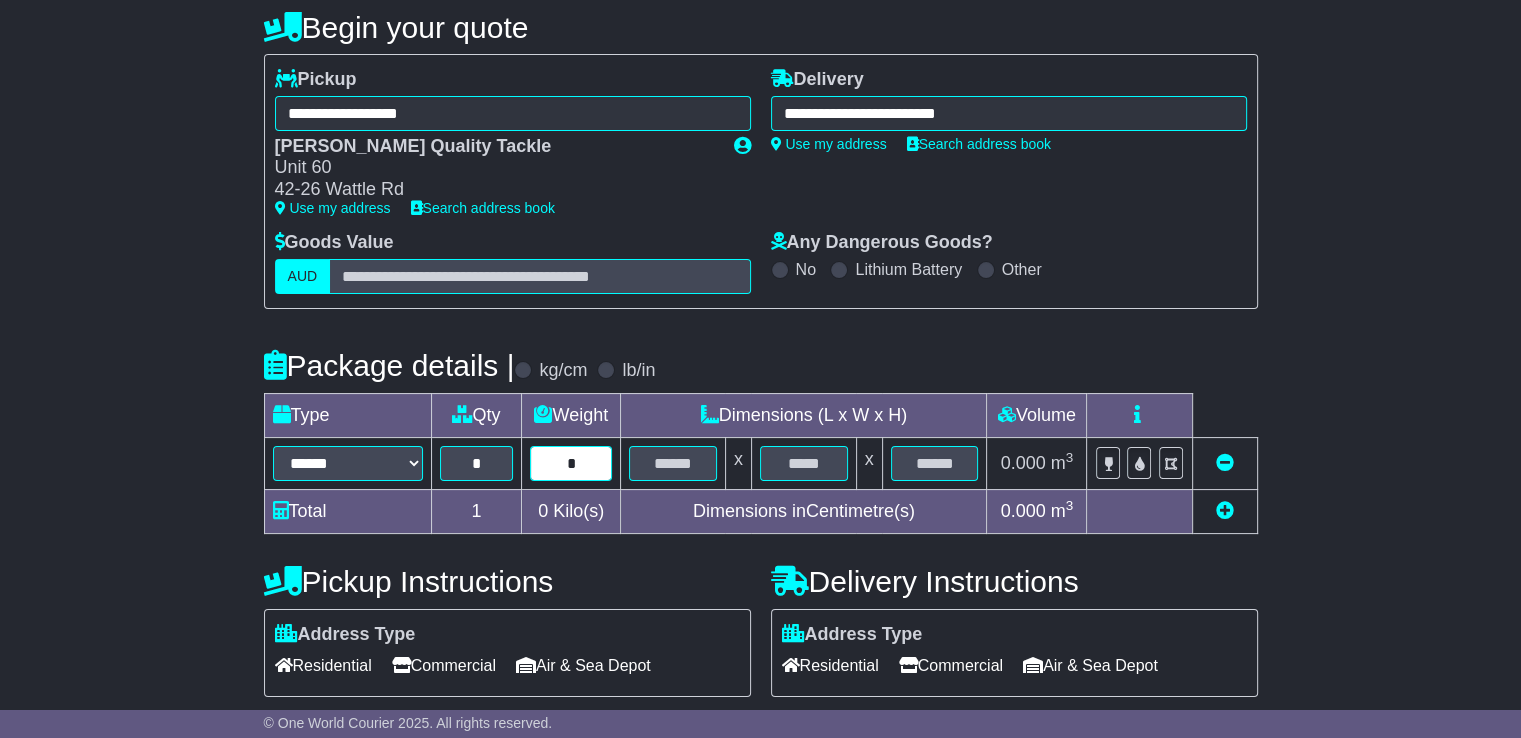 type on "*" 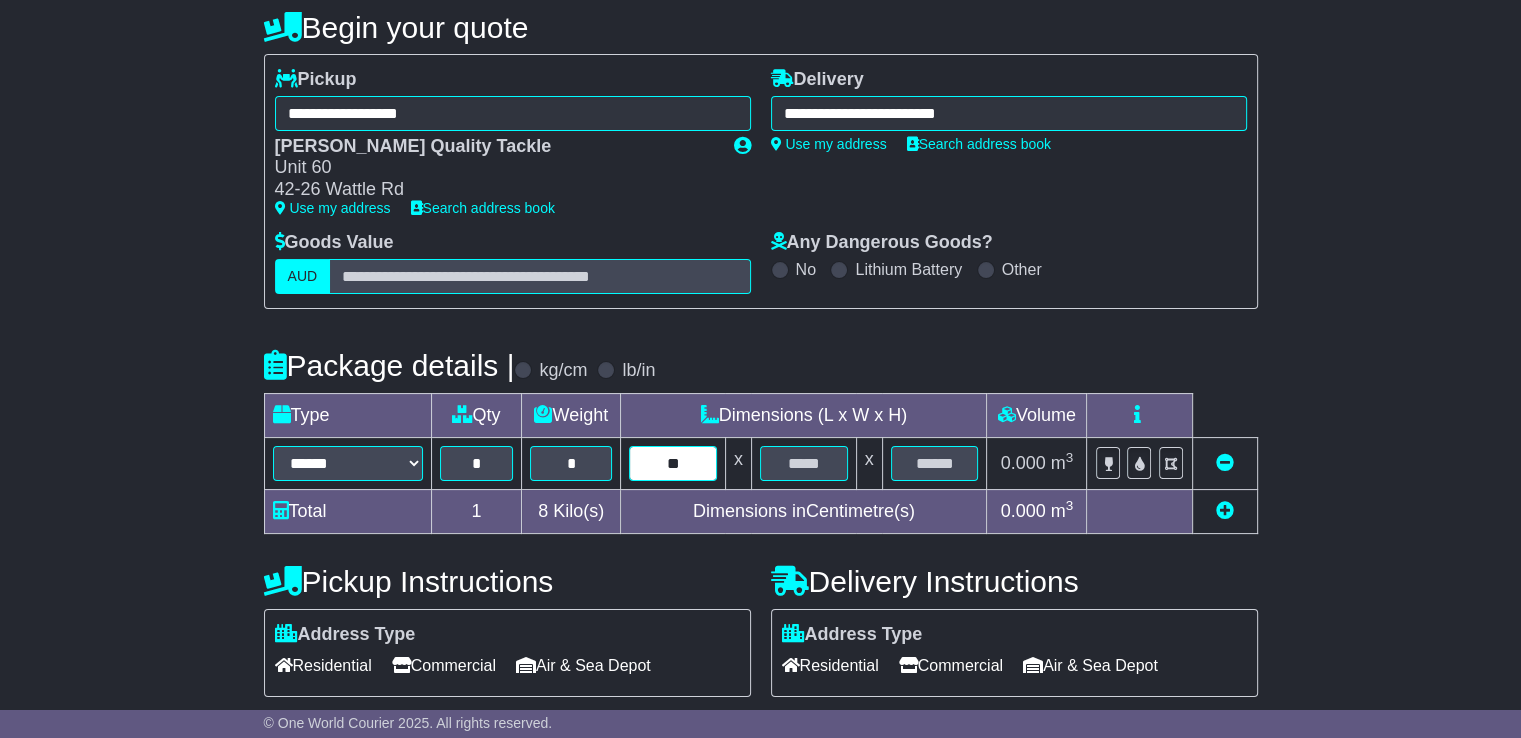 type on "**" 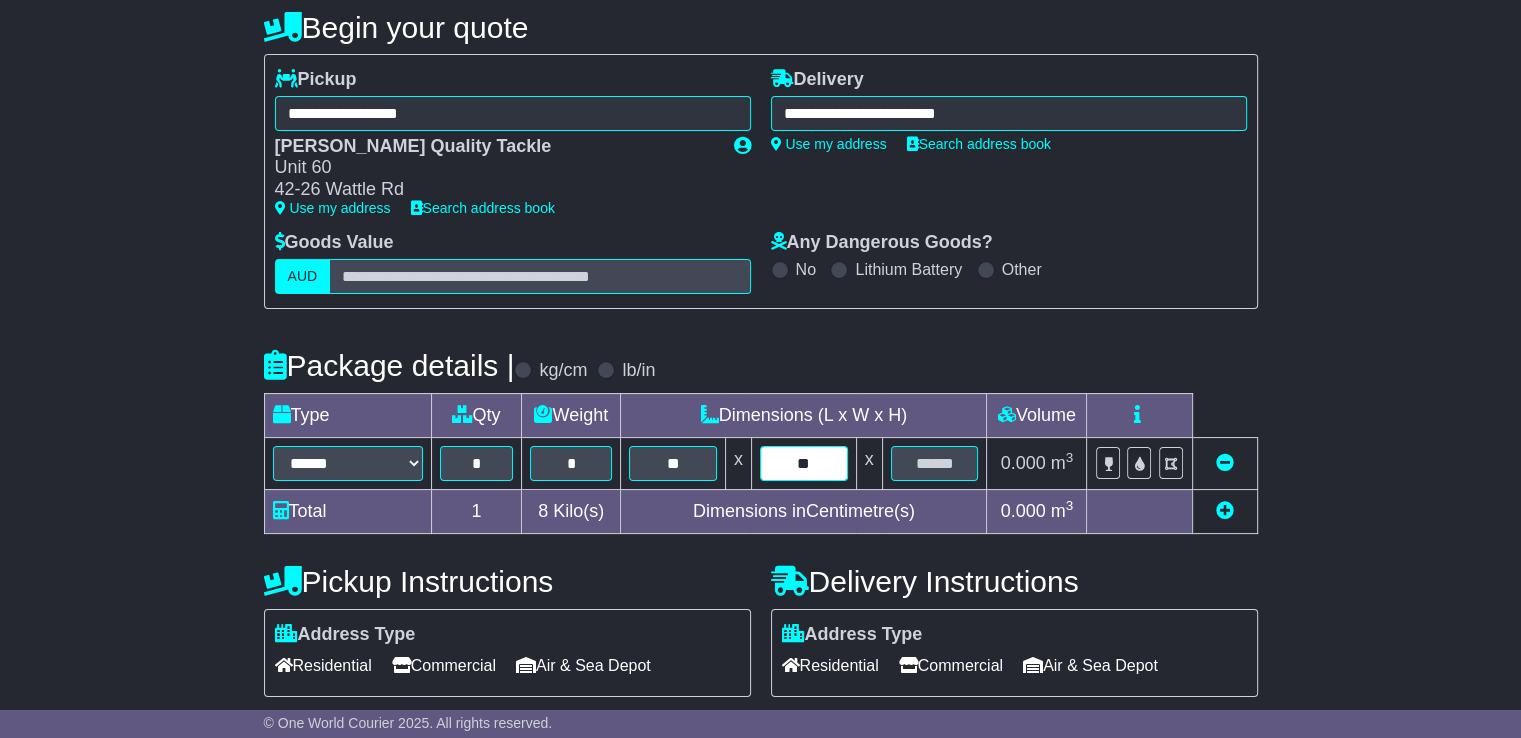 type on "**" 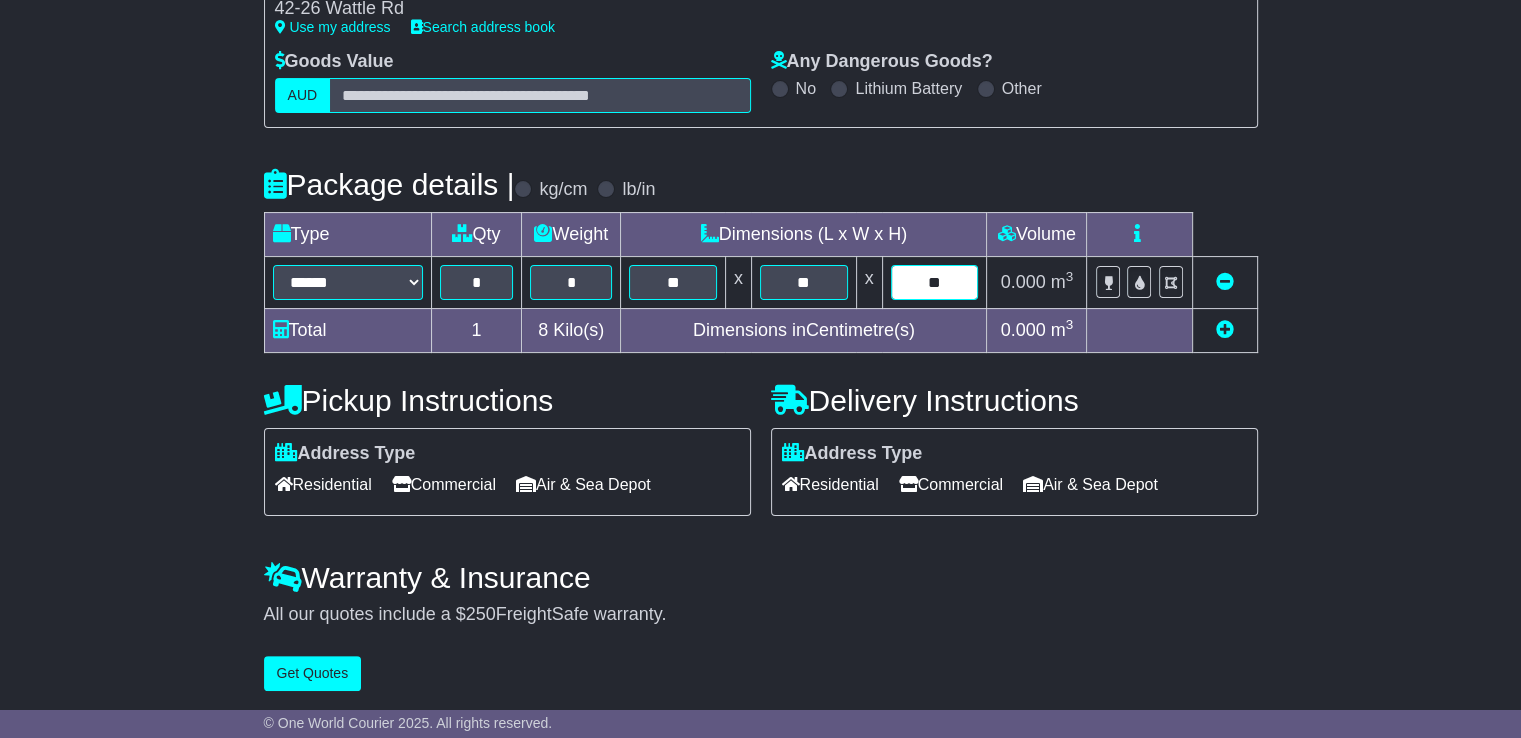 scroll, scrollTop: 382, scrollLeft: 0, axis: vertical 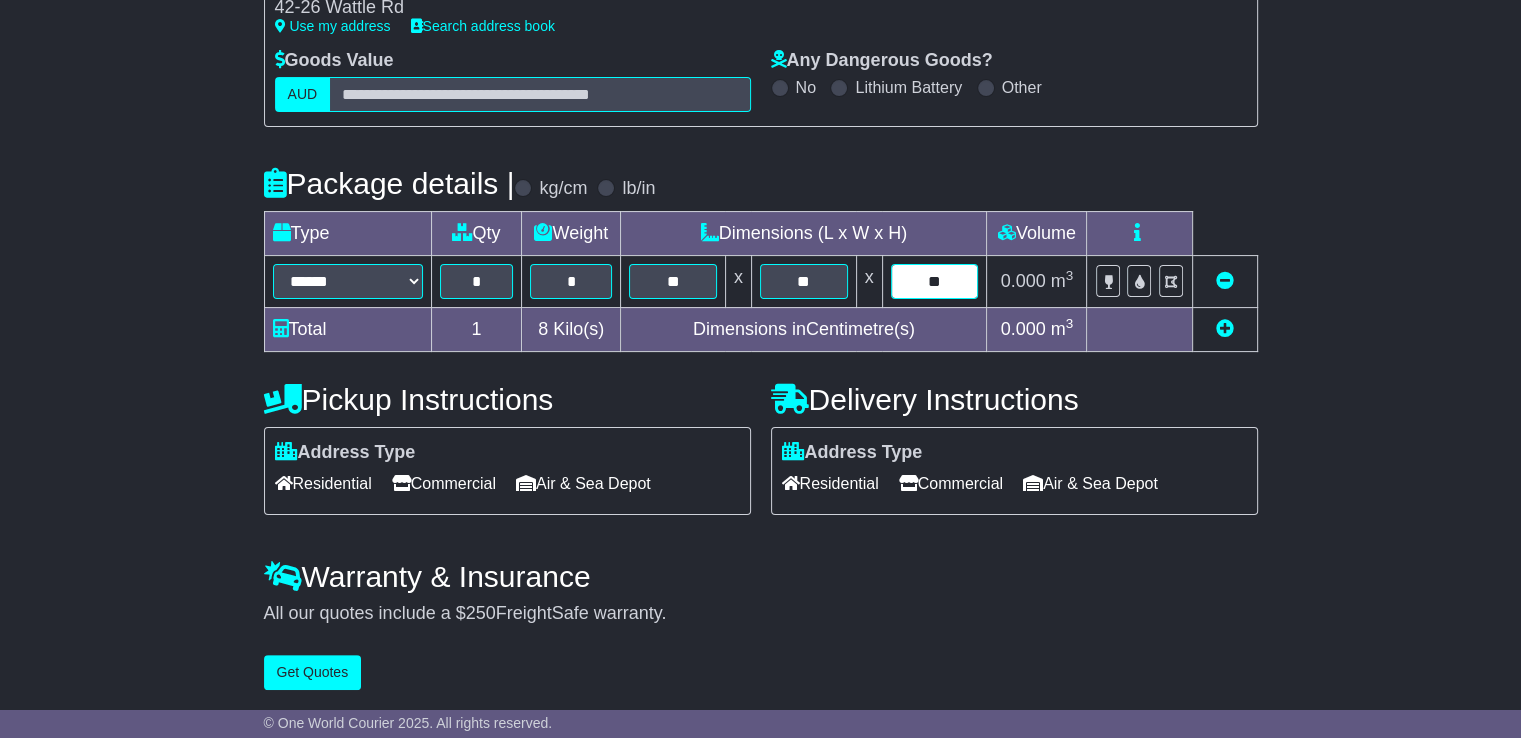 type on "**" 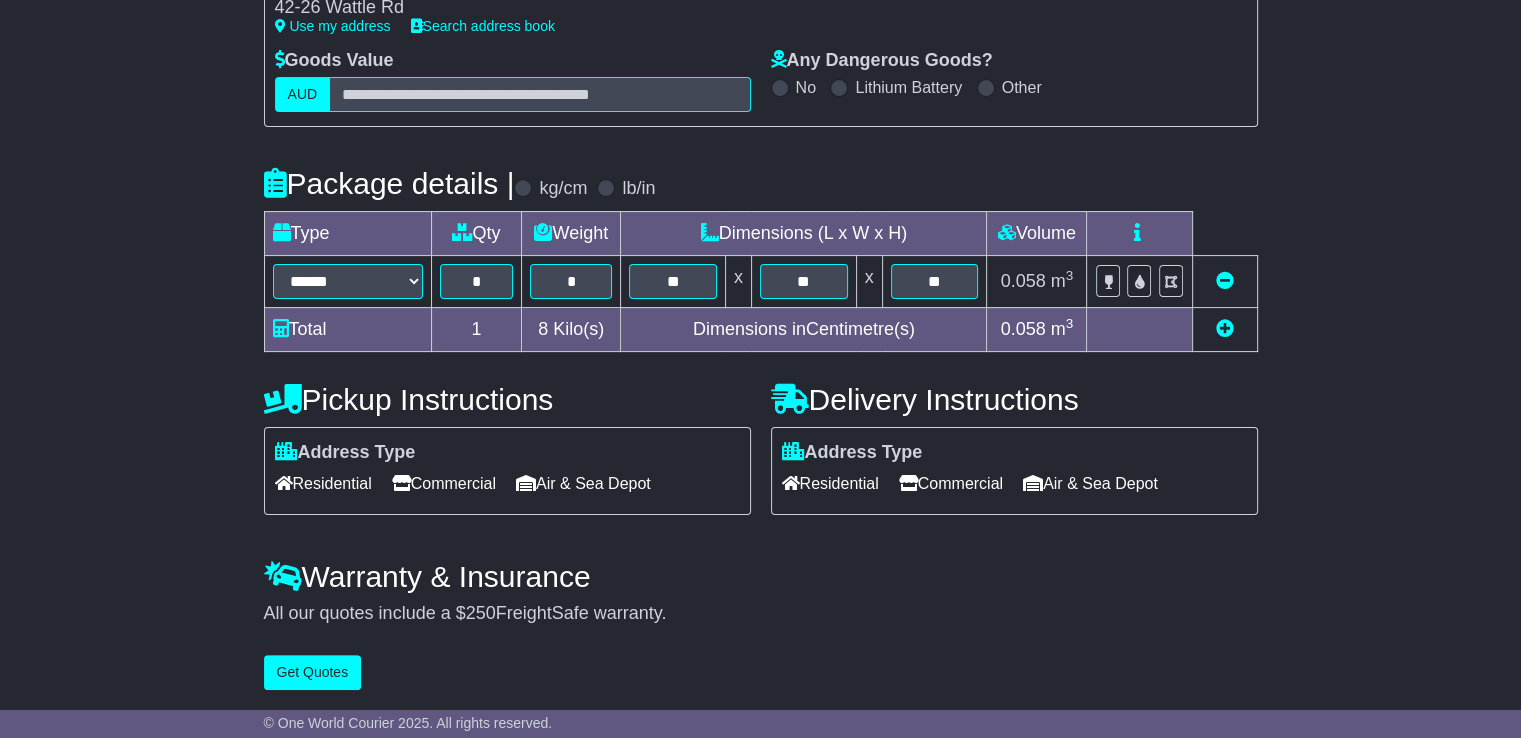 drag, startPoint x: 944, startPoint y: 480, endPoint x: 919, endPoint y: 487, distance: 25.96151 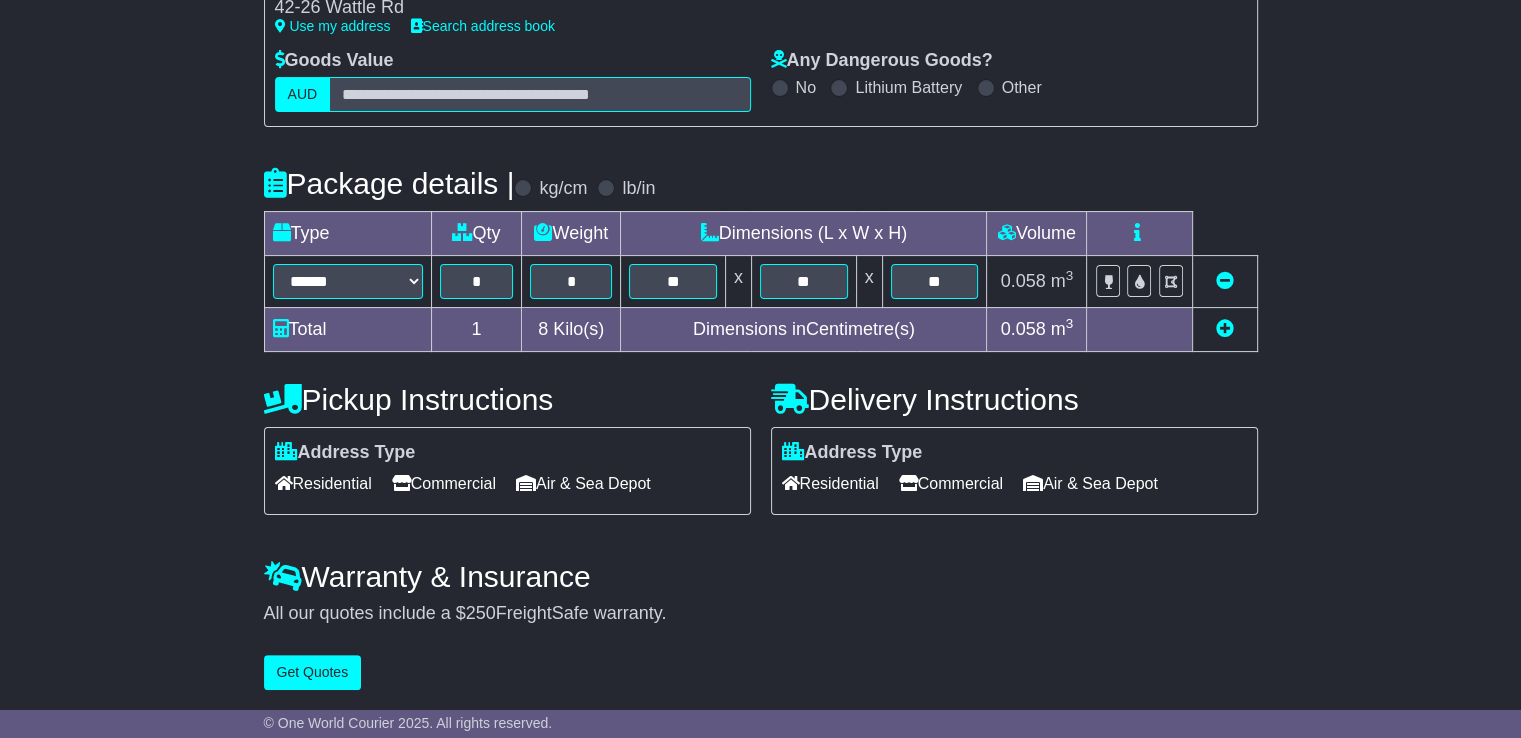 click on "Commercial" at bounding box center (951, 483) 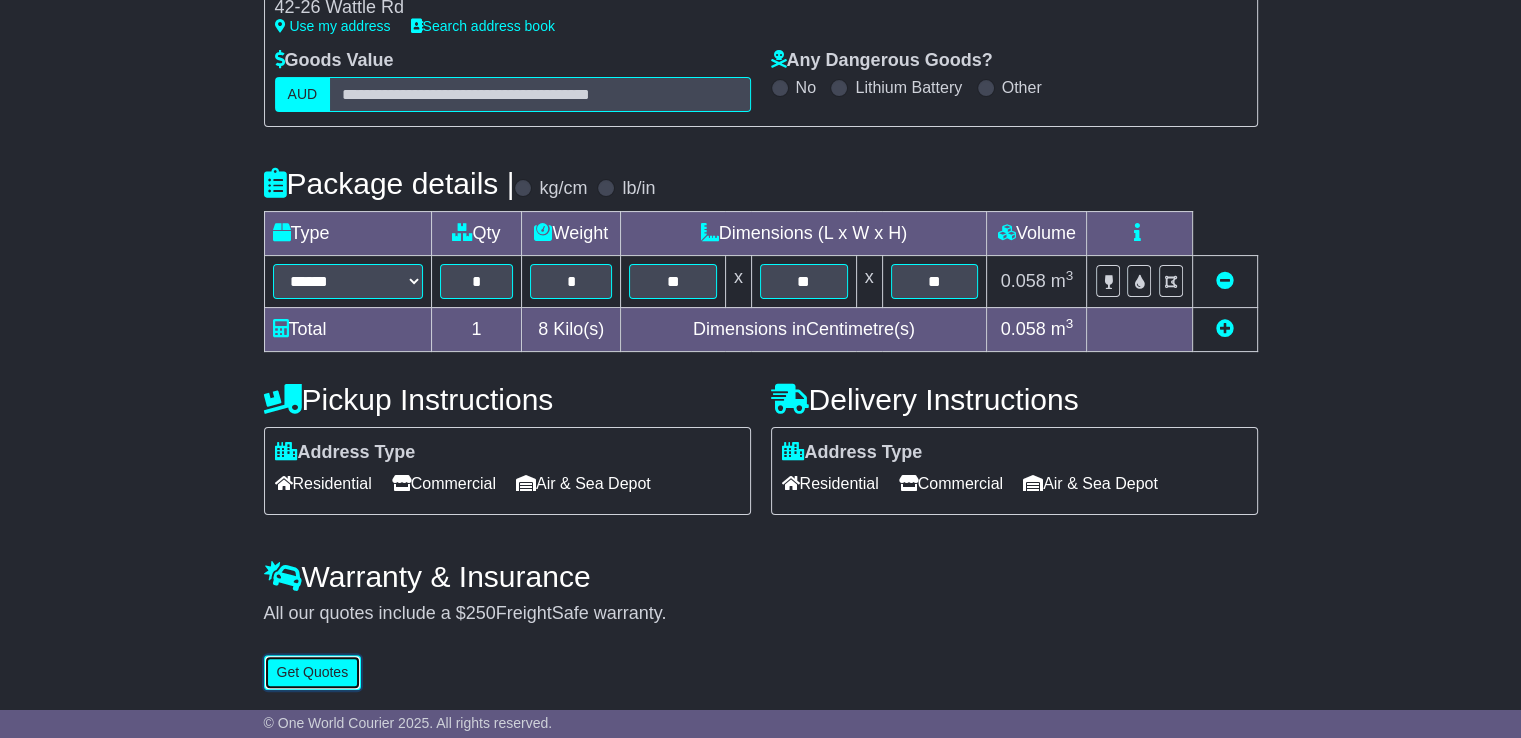 click on "Get Quotes" at bounding box center (313, 672) 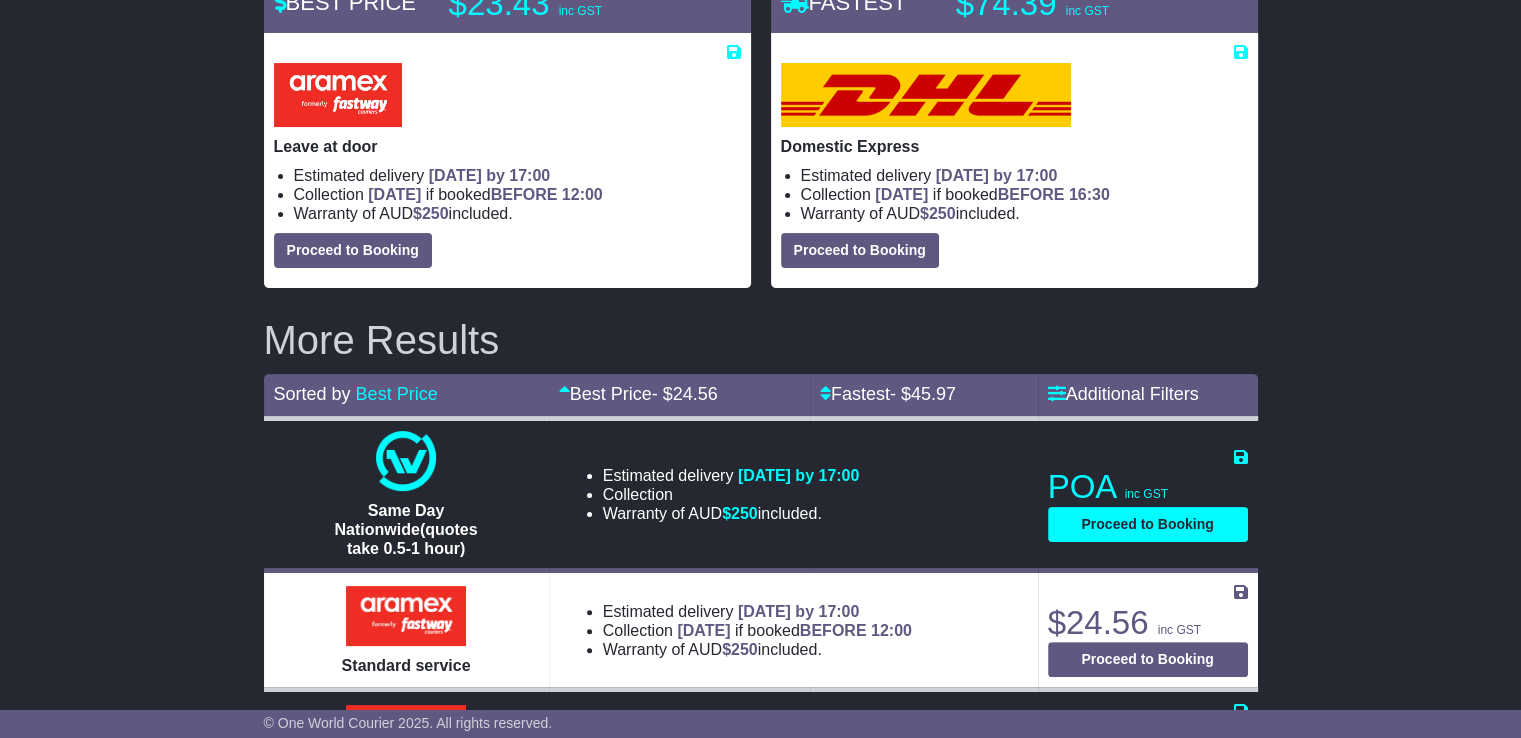 scroll, scrollTop: 200, scrollLeft: 0, axis: vertical 